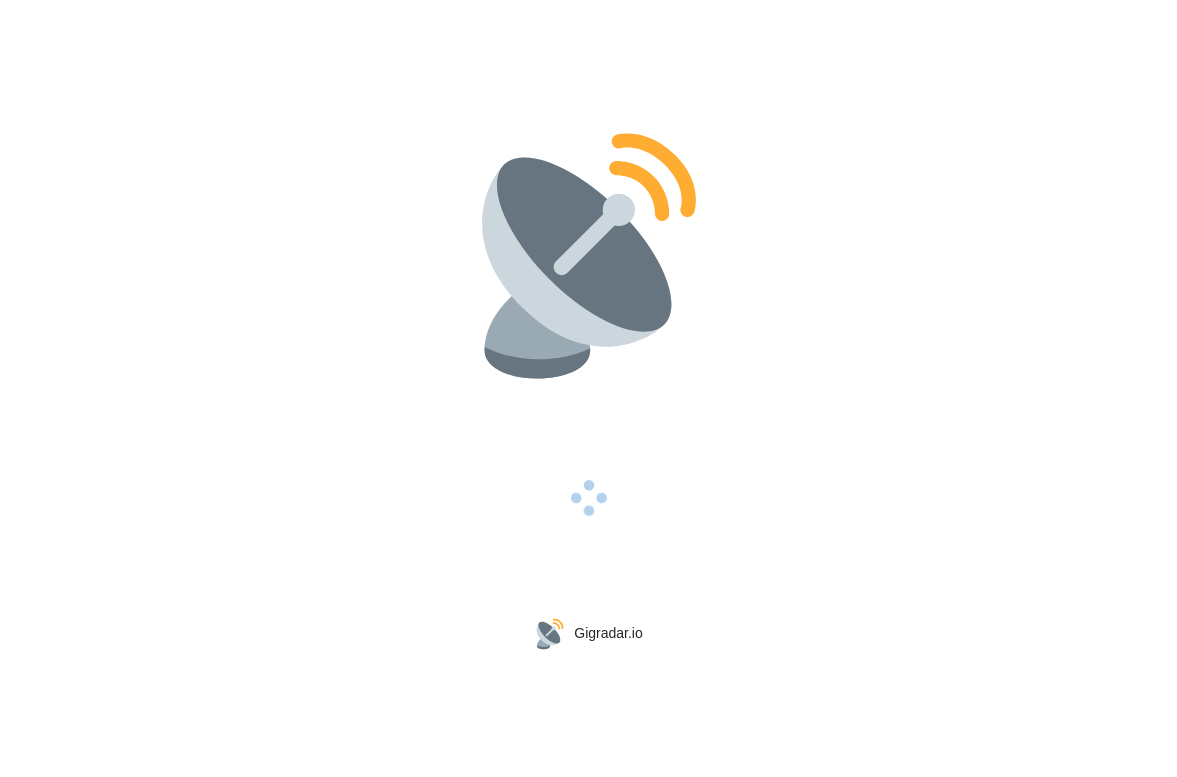 scroll, scrollTop: 0, scrollLeft: 0, axis: both 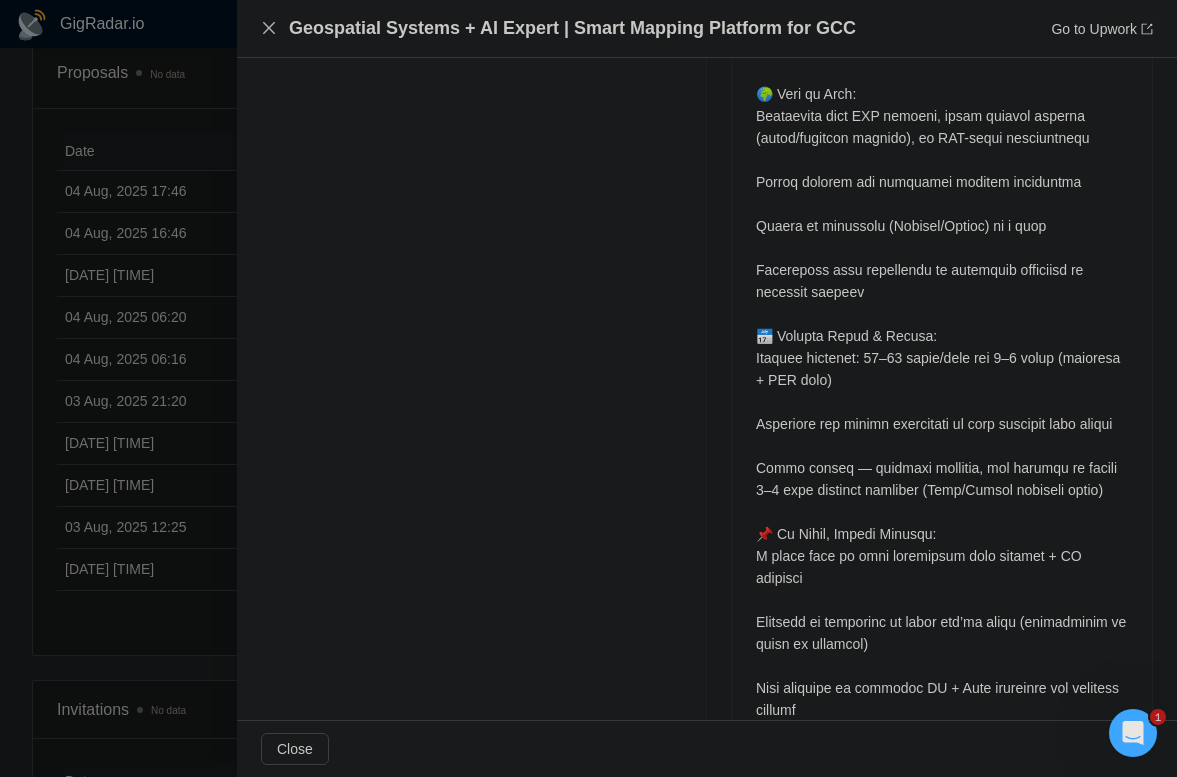 click 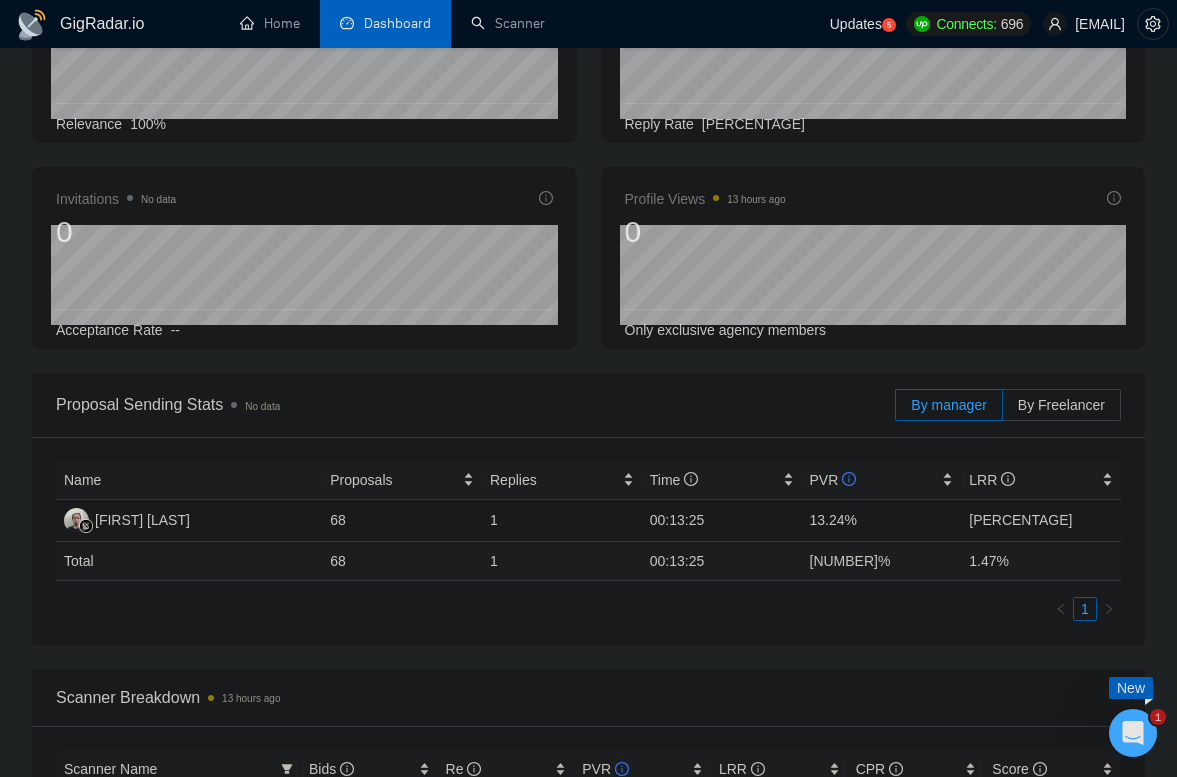 scroll, scrollTop: 0, scrollLeft: 0, axis: both 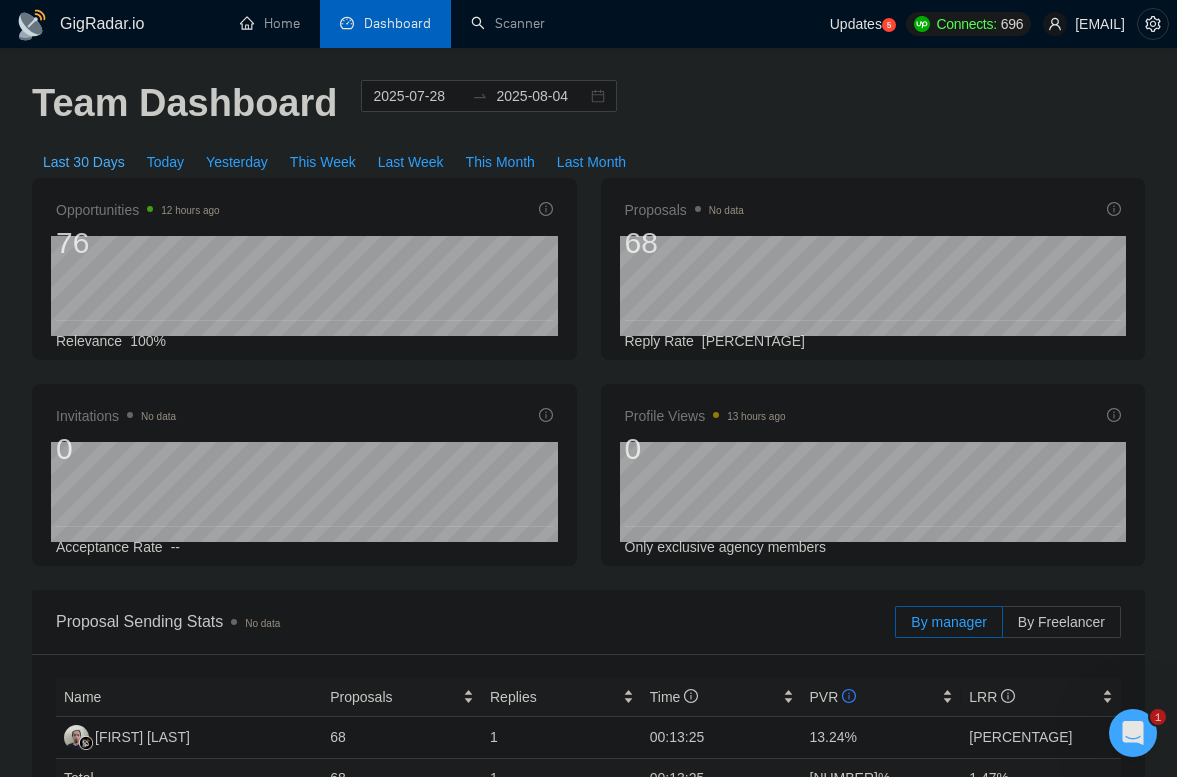 click on "Last 30 Days" at bounding box center (84, 162) 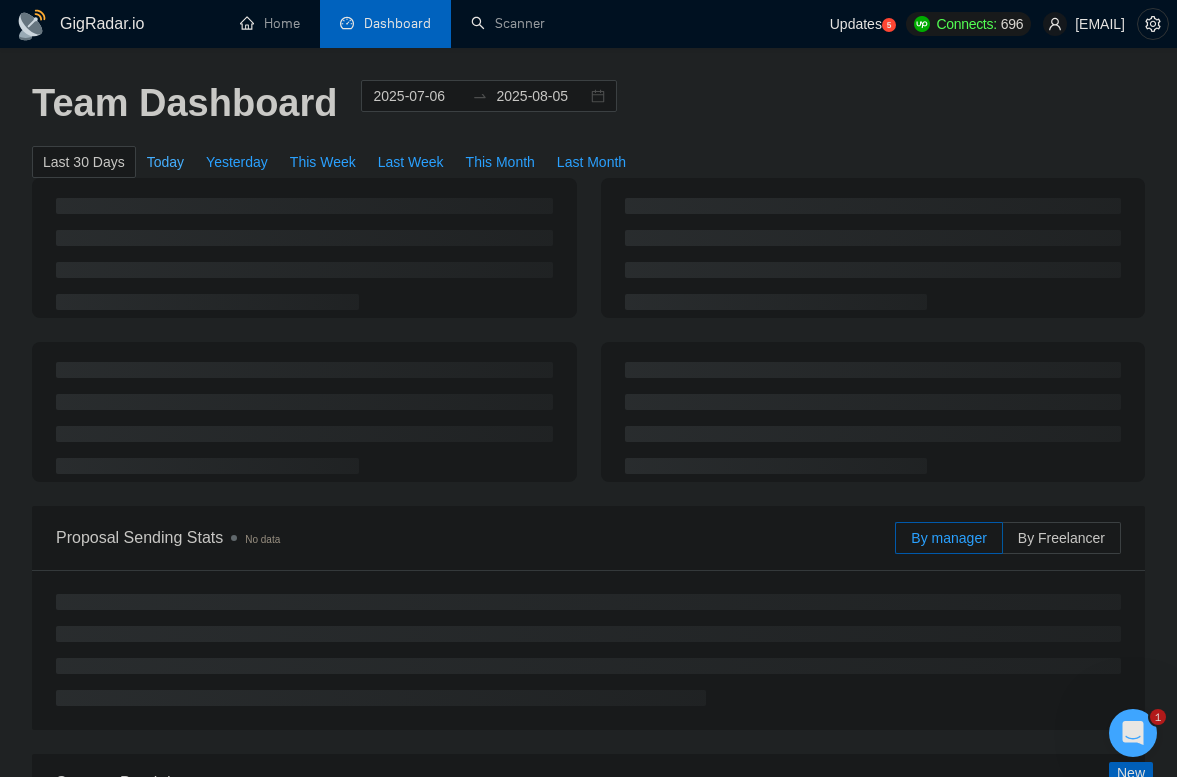 click on "Today" at bounding box center (165, 162) 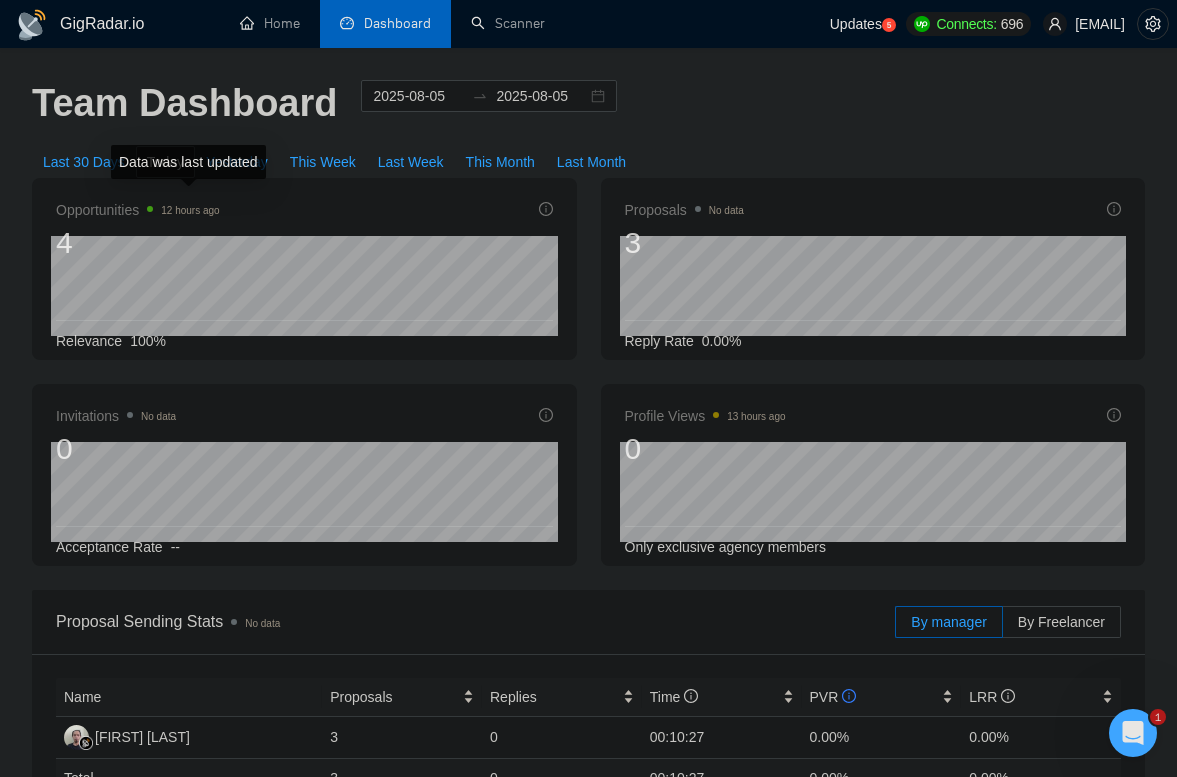 click on "Data was last updated" at bounding box center (188, 162) 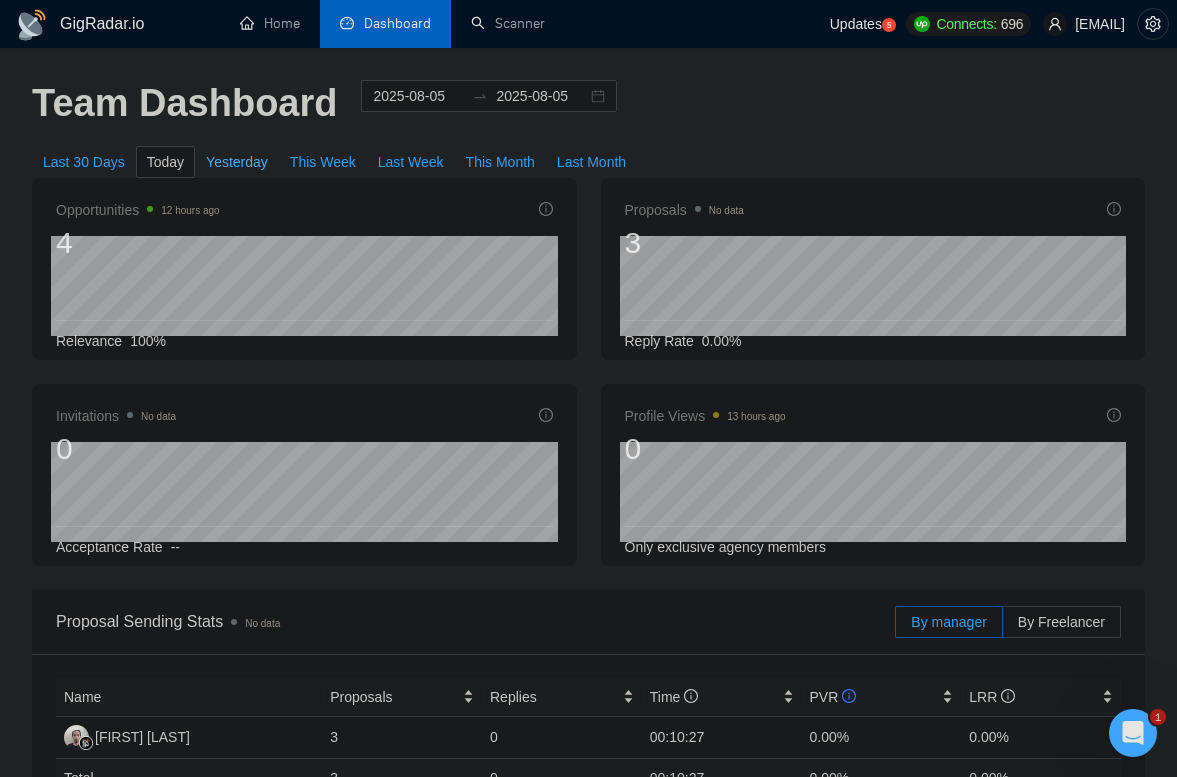 click on "Yesterday" at bounding box center (237, 162) 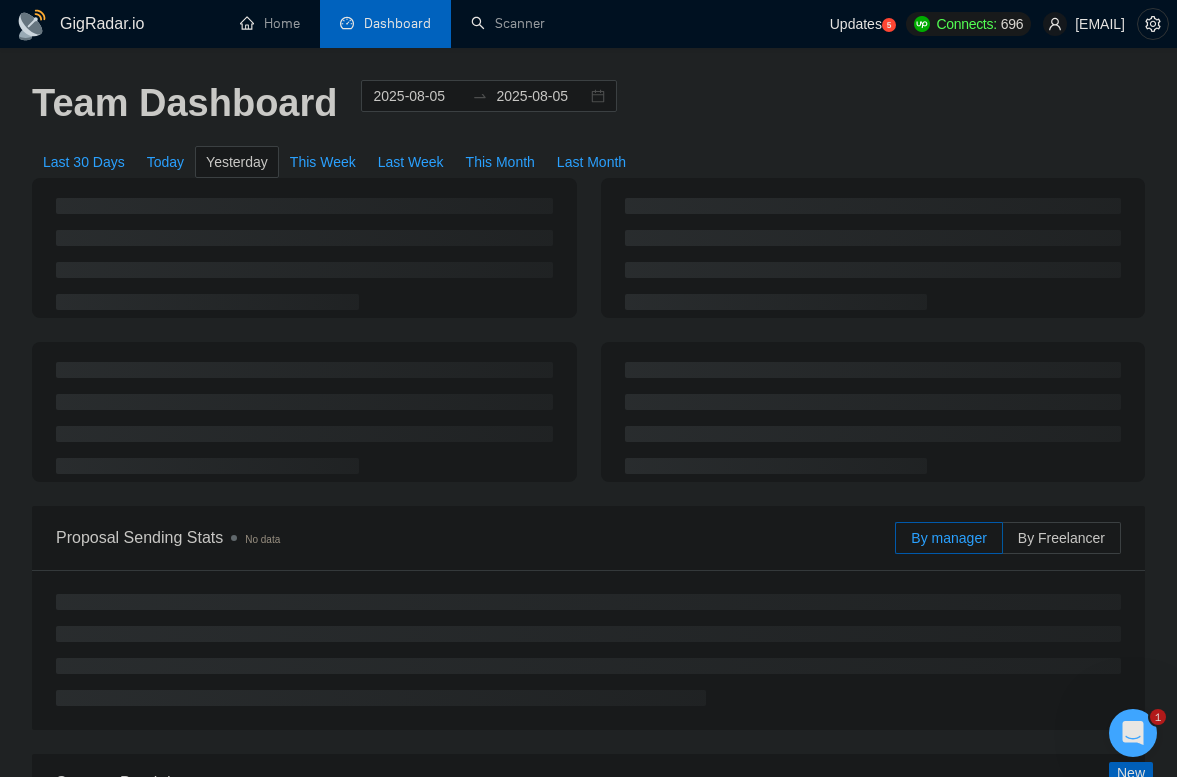 type on "2025-08-04" 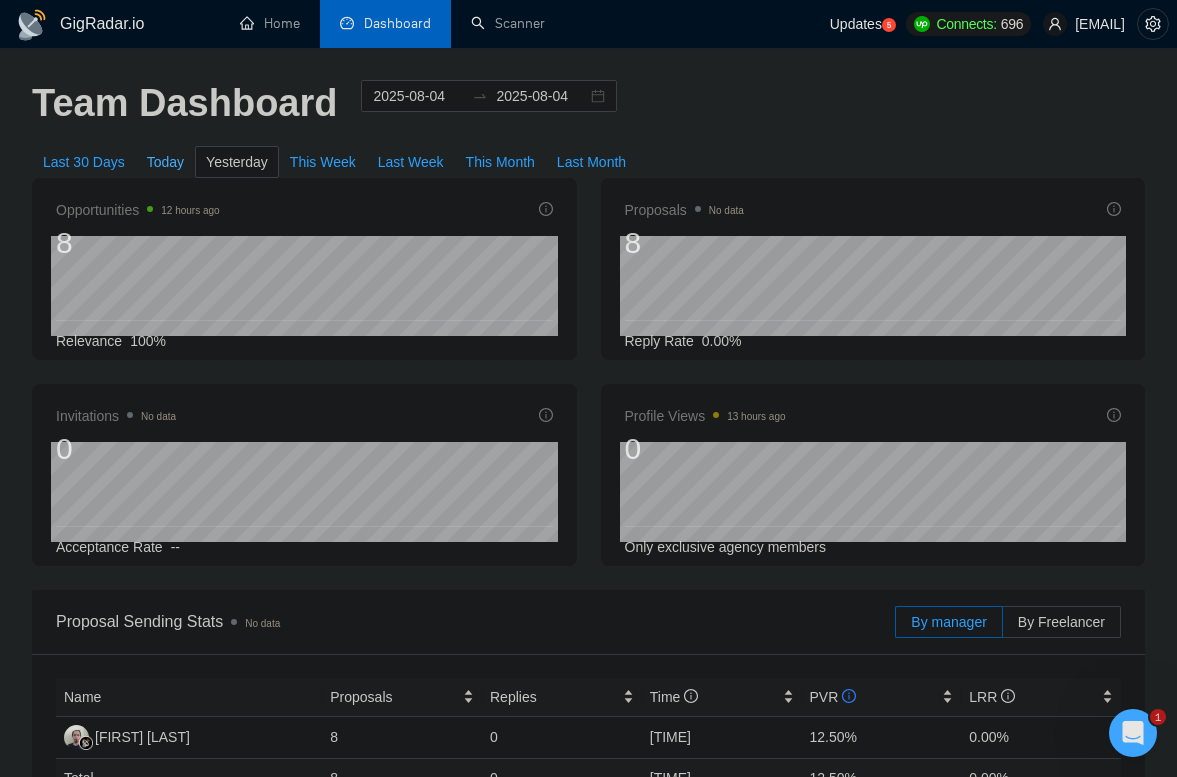 click on "Today" at bounding box center (165, 162) 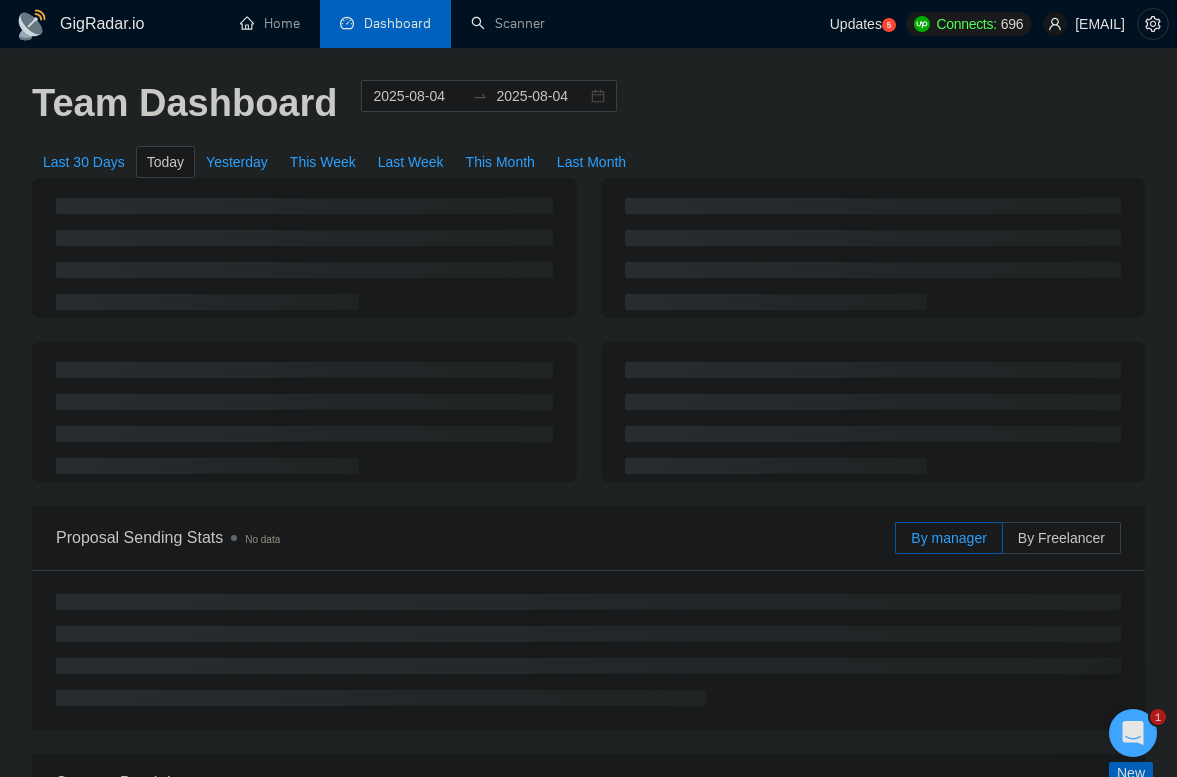 type on "2025-08-05" 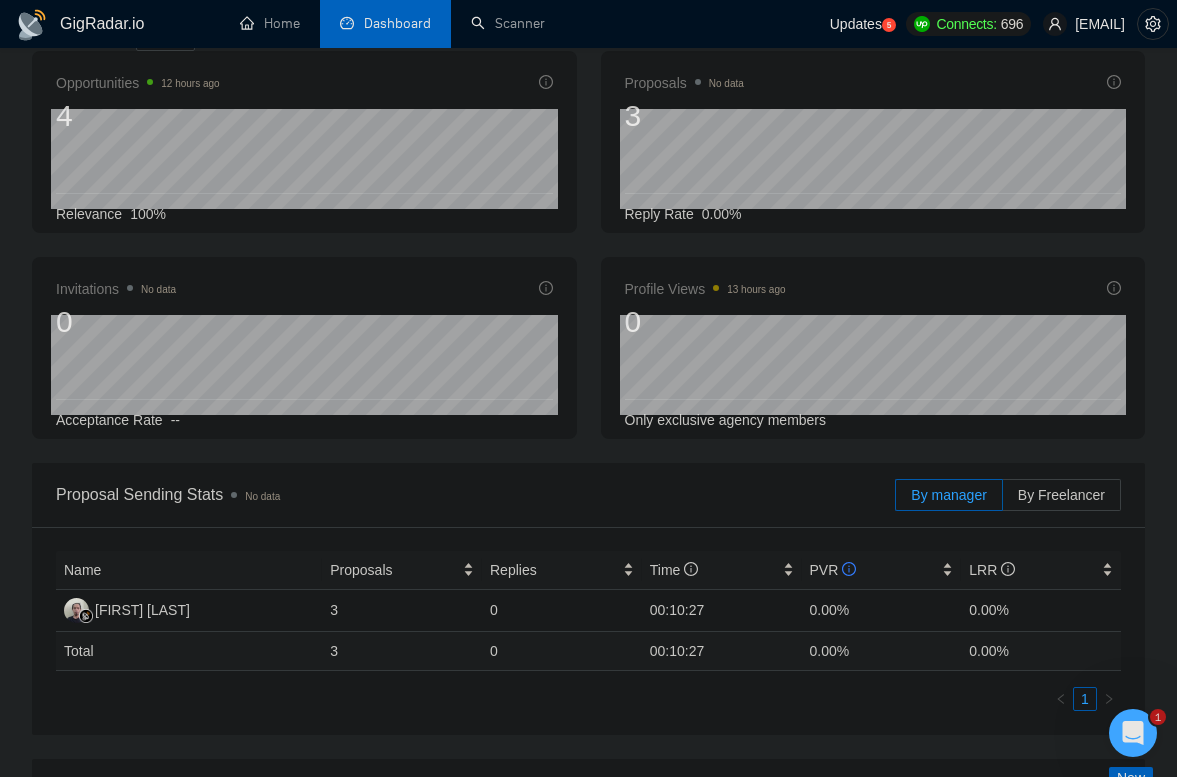 scroll, scrollTop: 0, scrollLeft: 0, axis: both 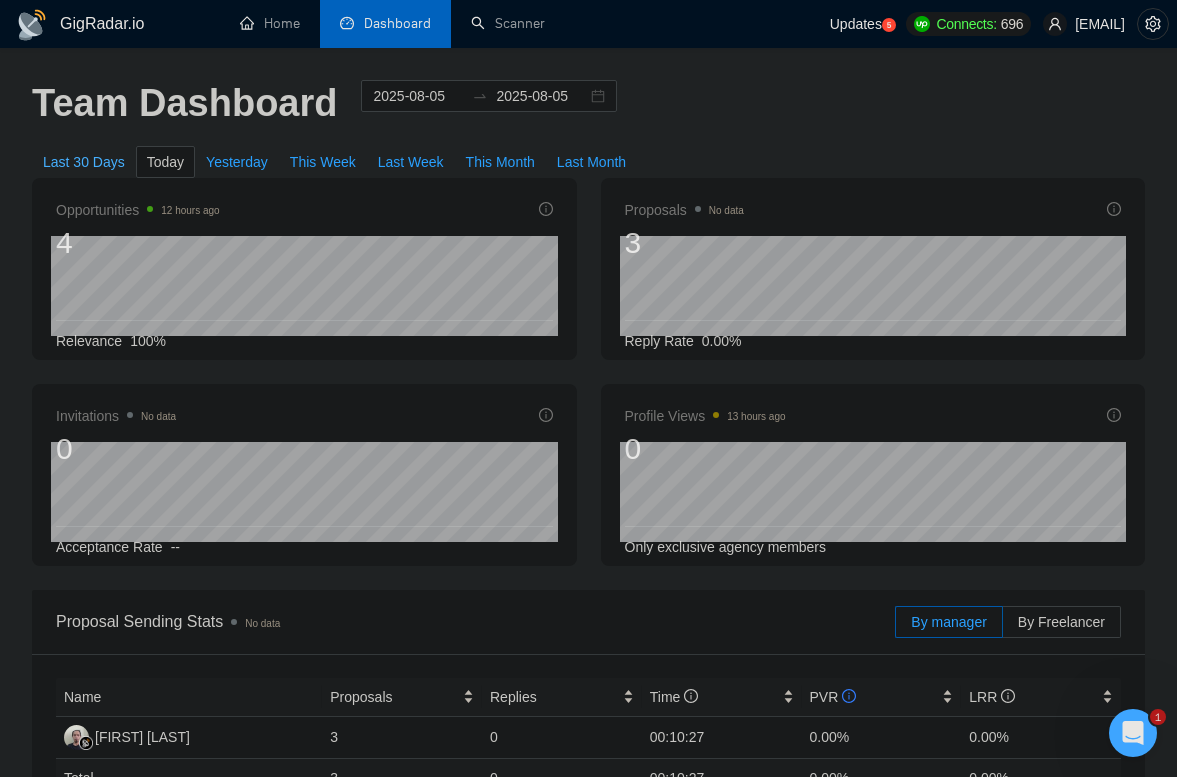 click on "Last 30 Days" at bounding box center [84, 162] 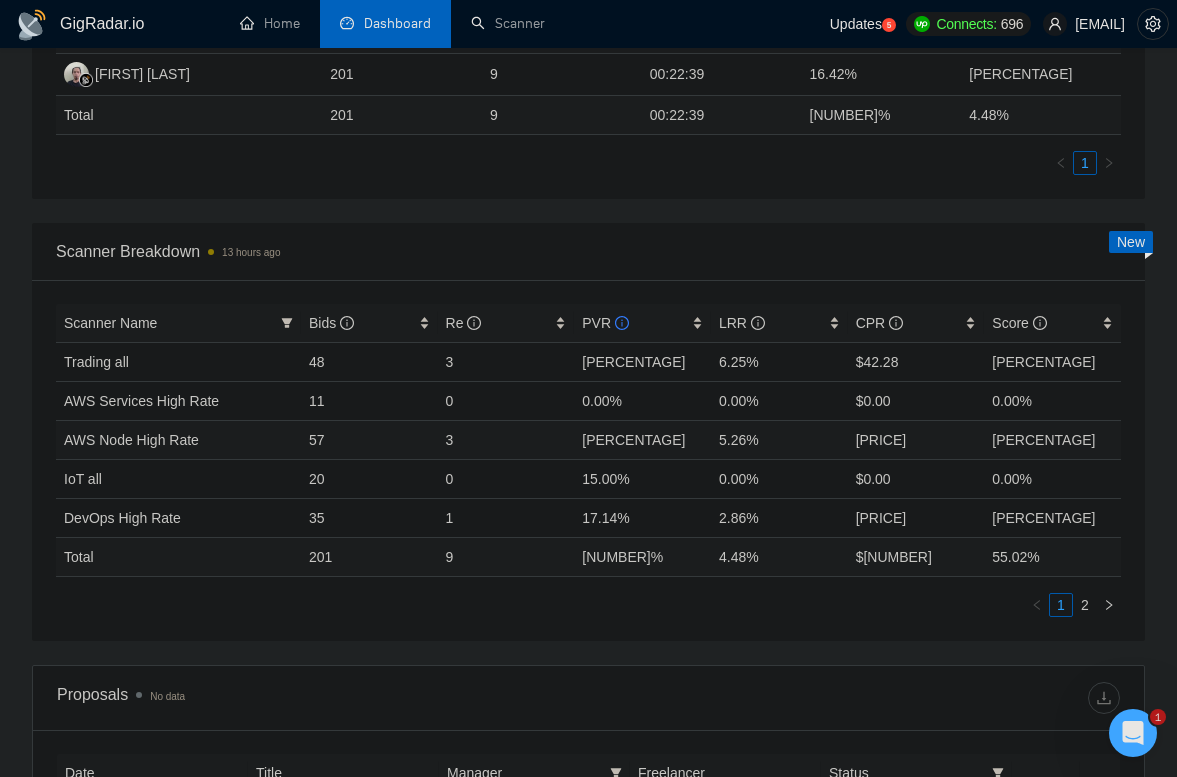scroll, scrollTop: 665, scrollLeft: 0, axis: vertical 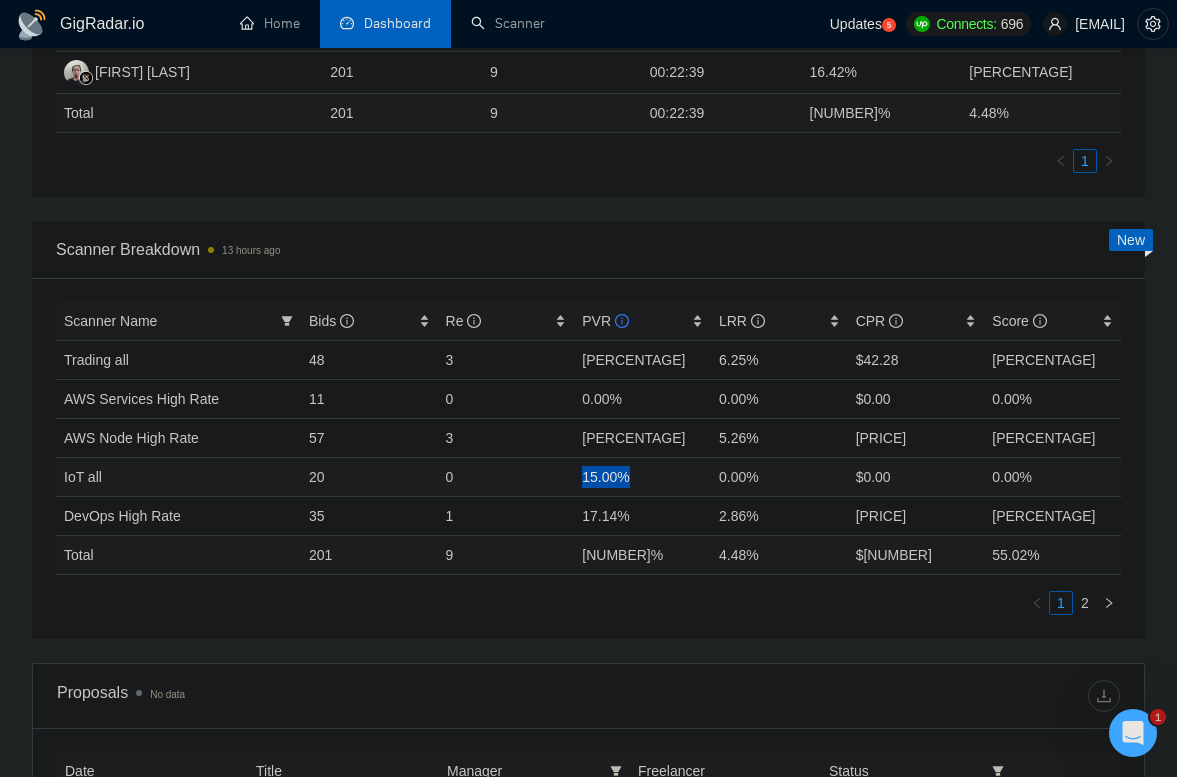 drag, startPoint x: 582, startPoint y: 478, endPoint x: 662, endPoint y: 475, distance: 80.05623 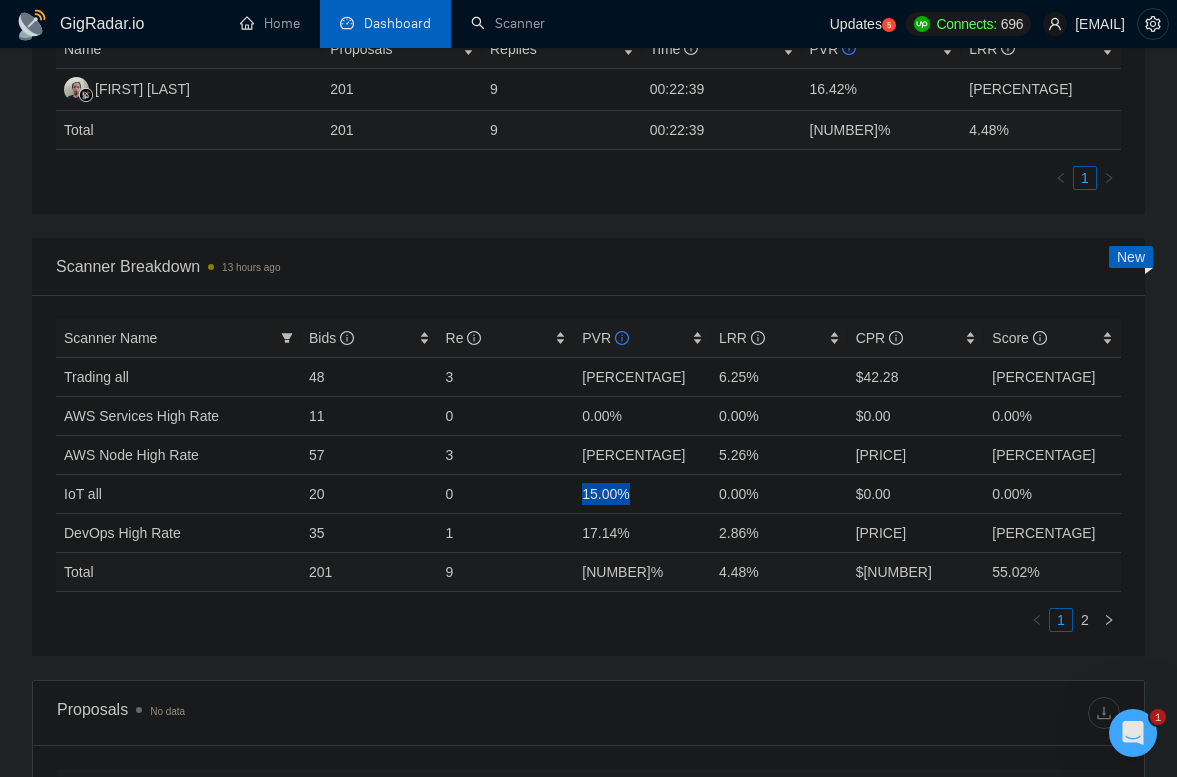 scroll, scrollTop: 654, scrollLeft: 0, axis: vertical 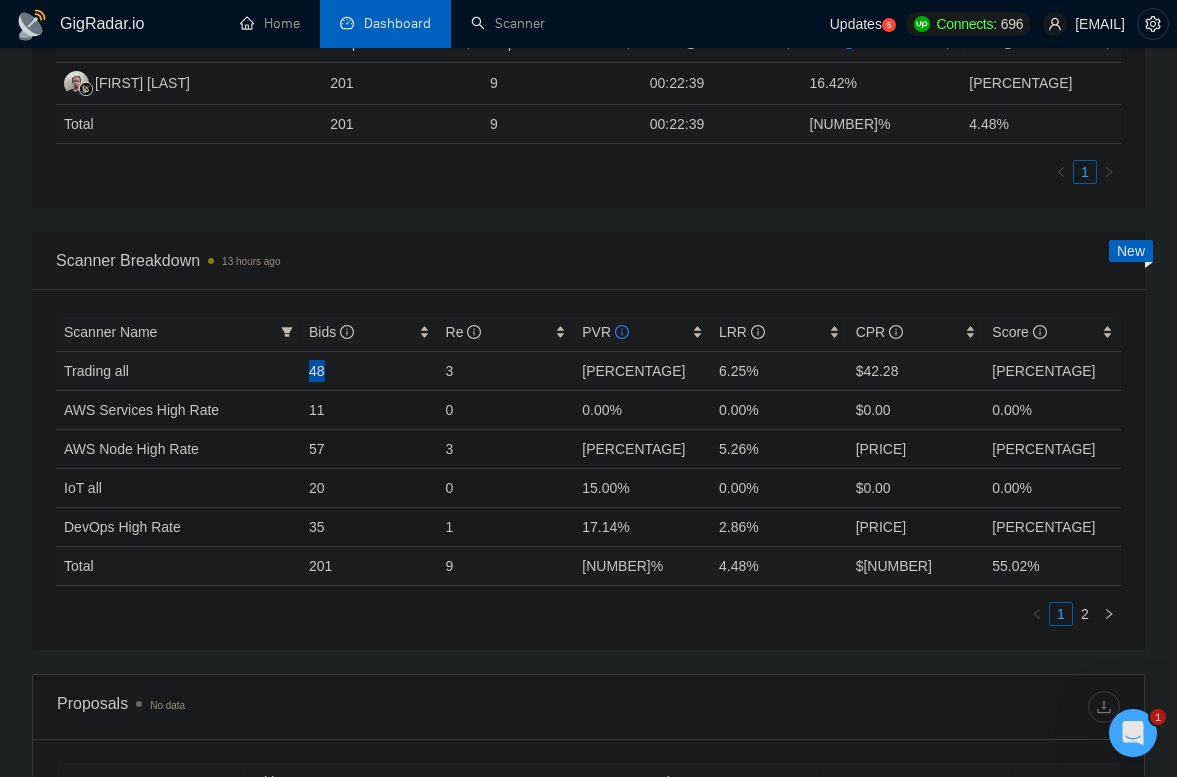 drag, startPoint x: 307, startPoint y: 370, endPoint x: 329, endPoint y: 369, distance: 22.022715 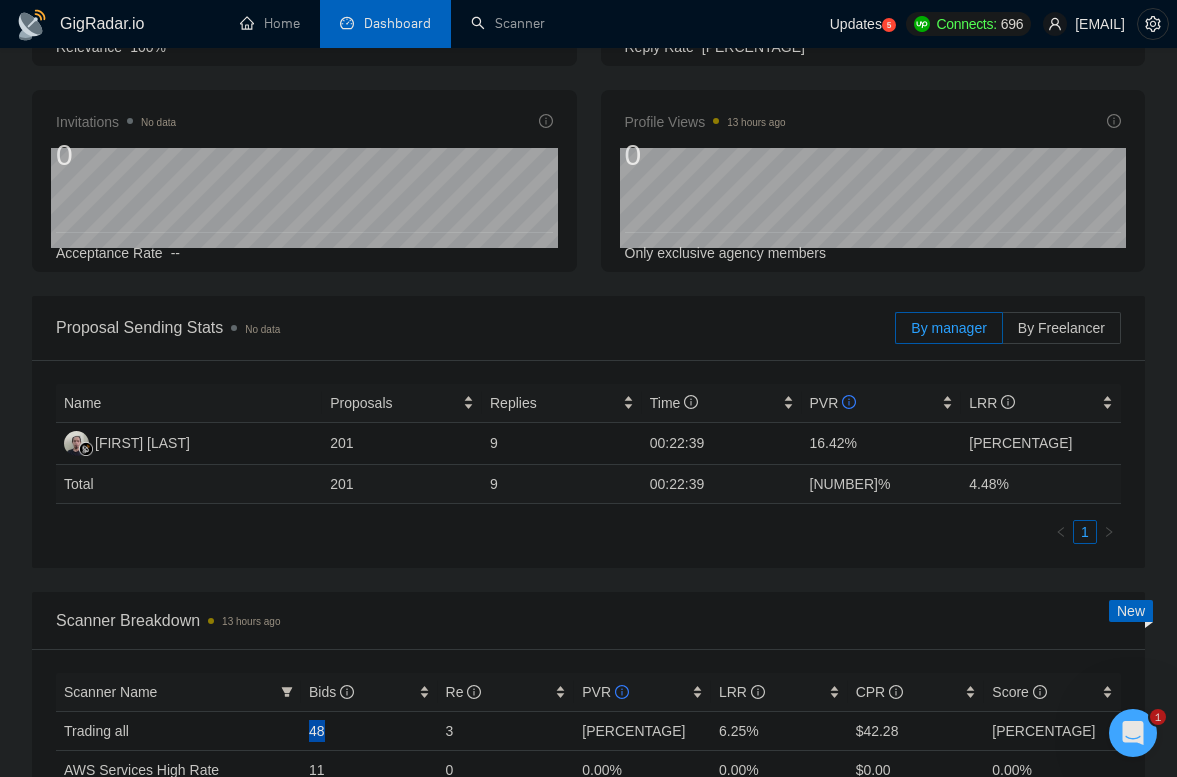 scroll, scrollTop: 0, scrollLeft: 0, axis: both 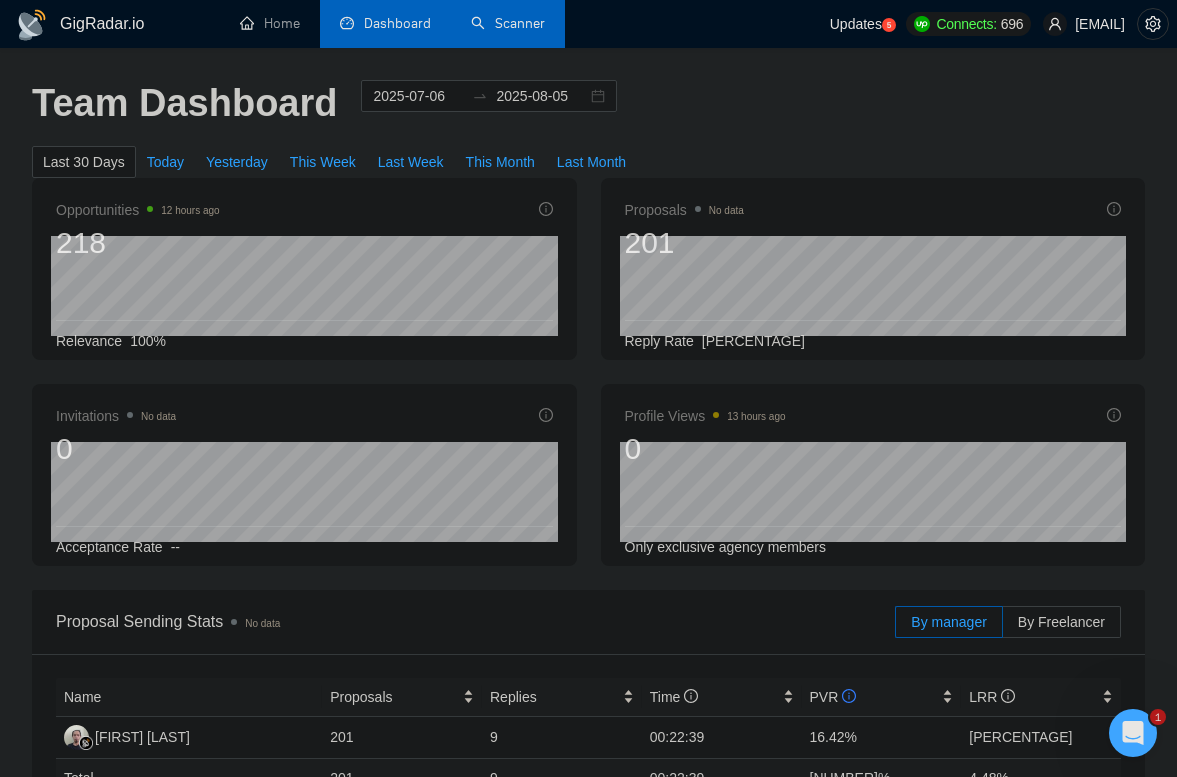 click on "Scanner" at bounding box center [508, 23] 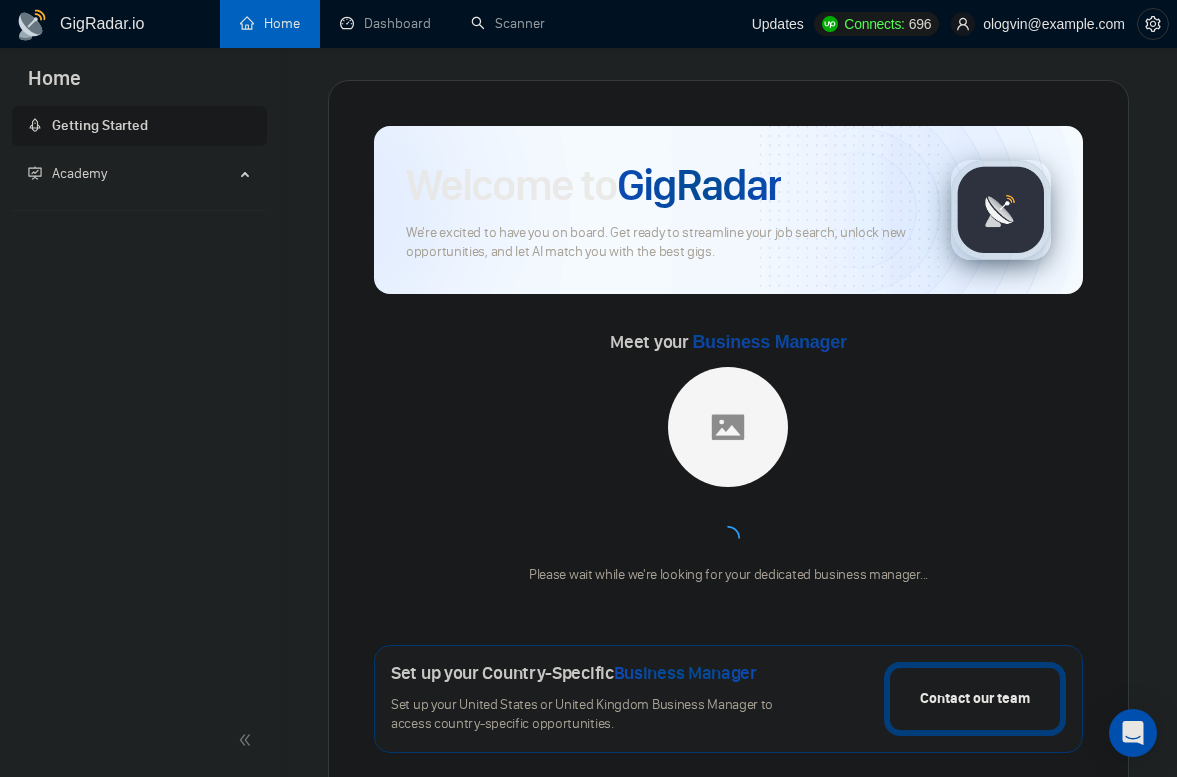 scroll, scrollTop: 0, scrollLeft: 0, axis: both 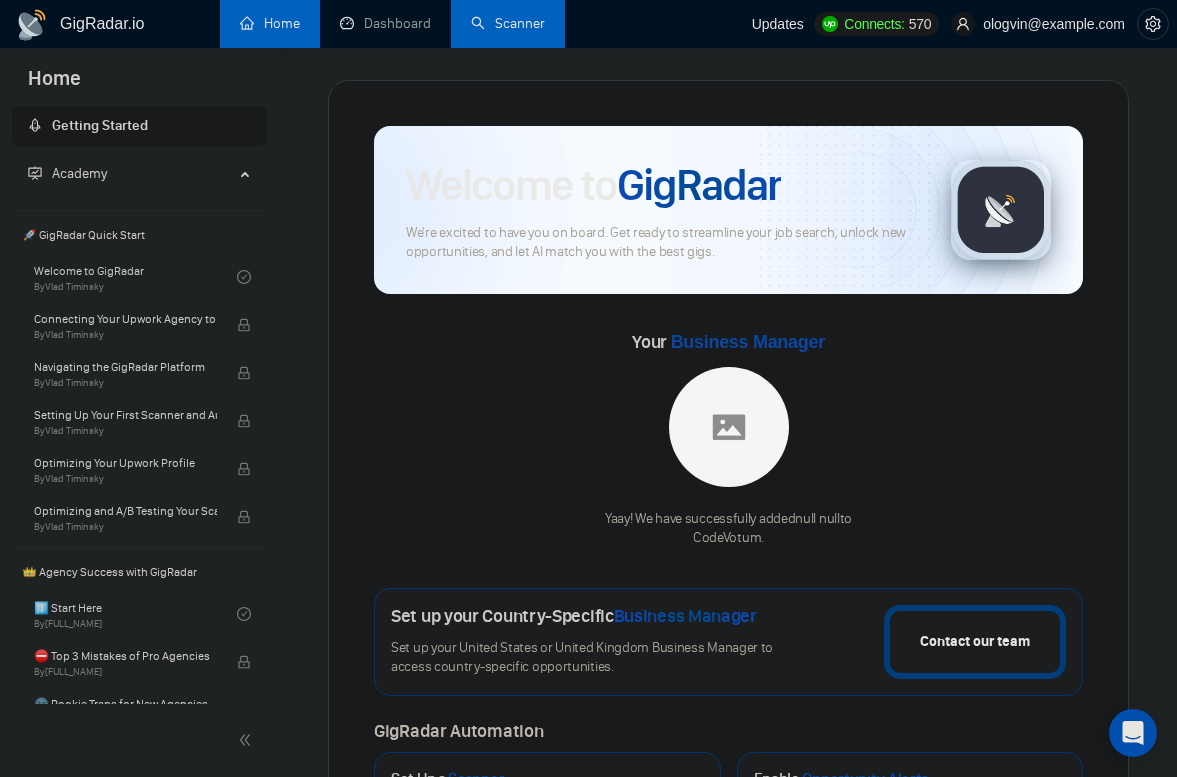 click on "Scanner" at bounding box center [508, 23] 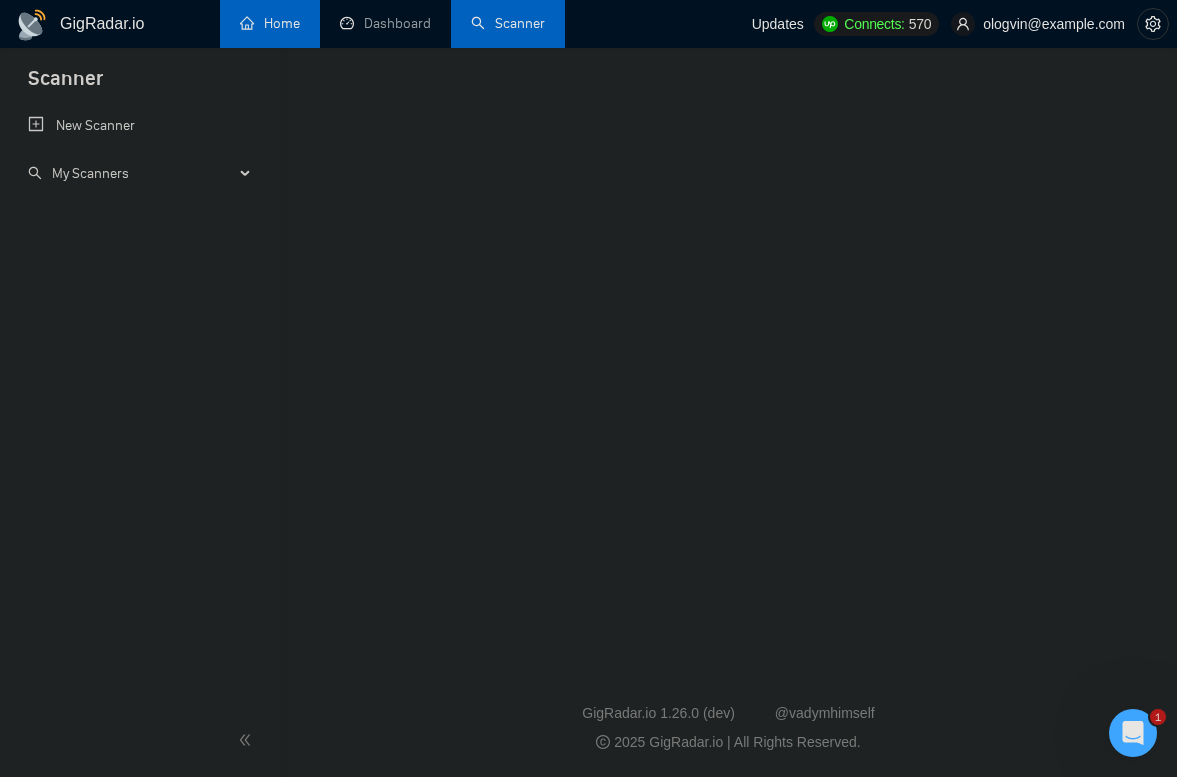 scroll, scrollTop: 0, scrollLeft: 0, axis: both 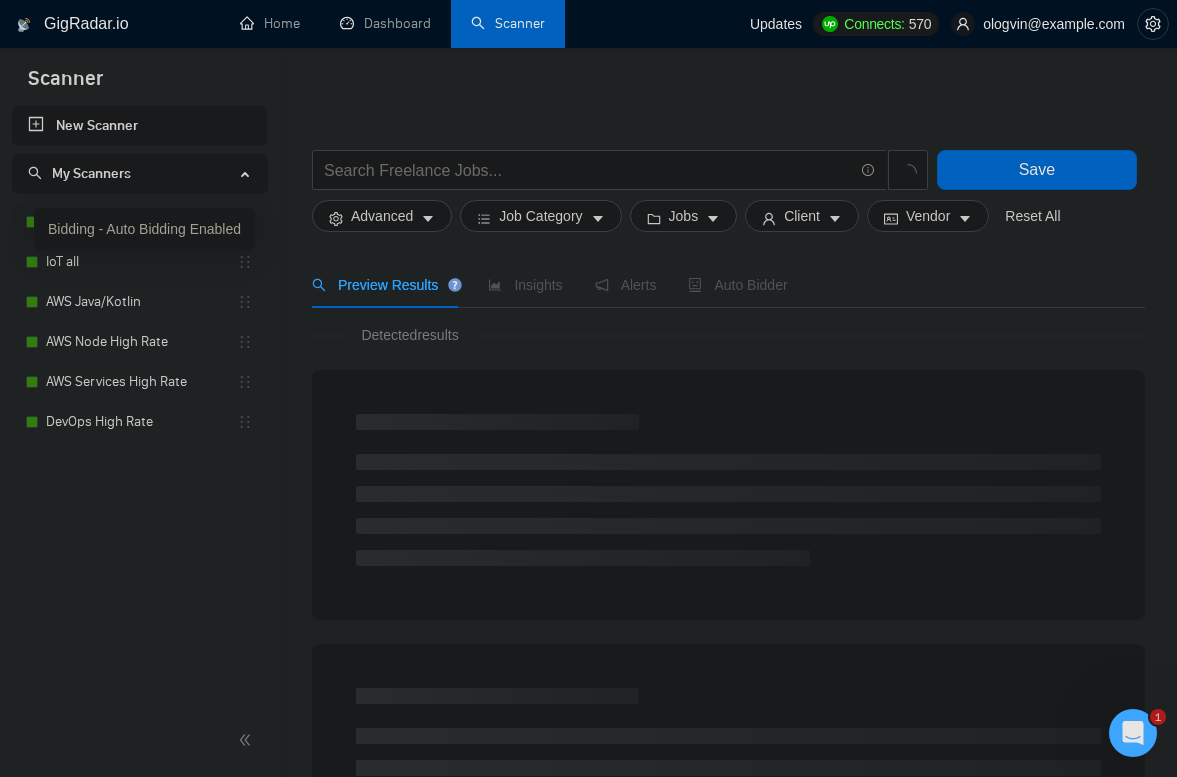 click at bounding box center (32, 222) 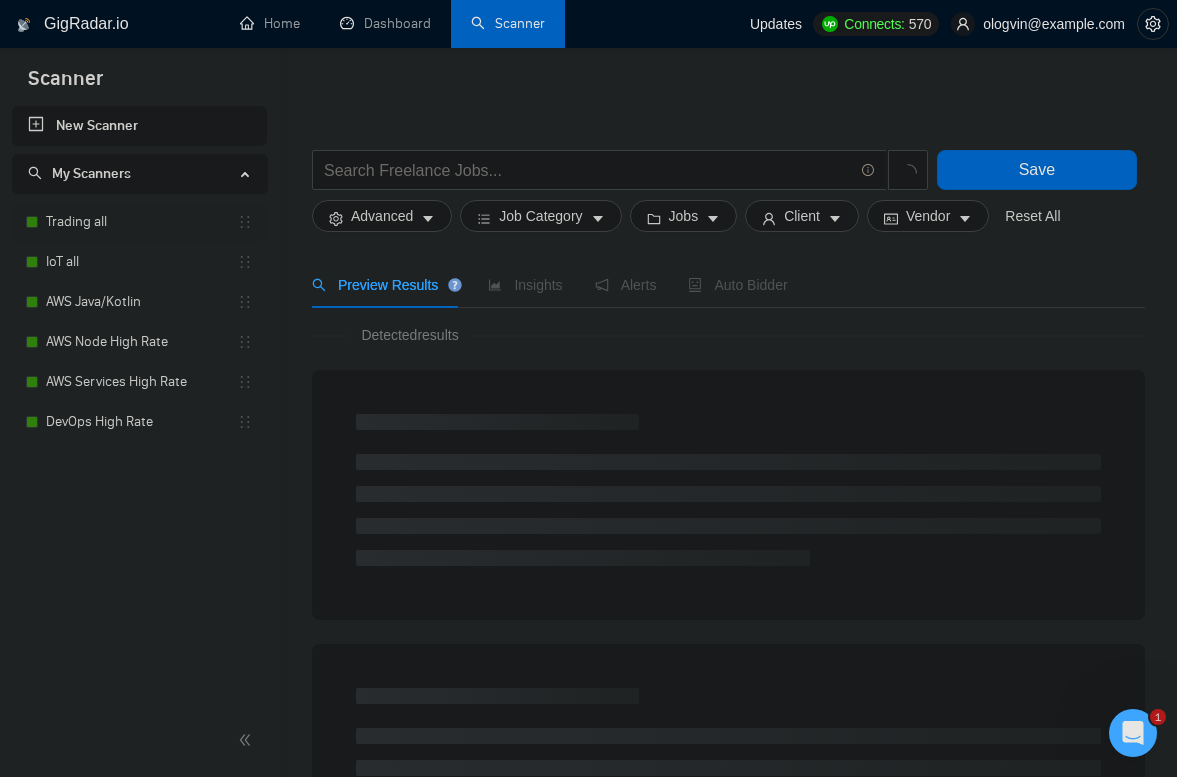 click at bounding box center [32, 222] 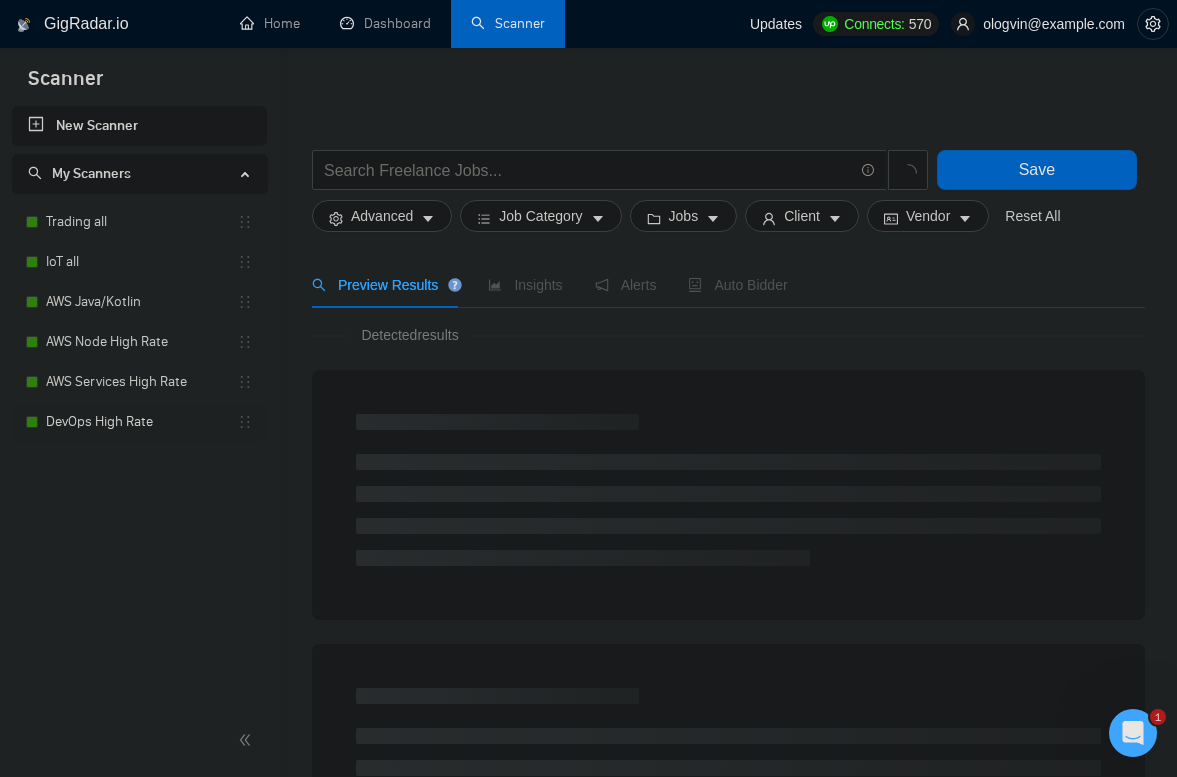 click on "DevOps High Rate" at bounding box center (141, 422) 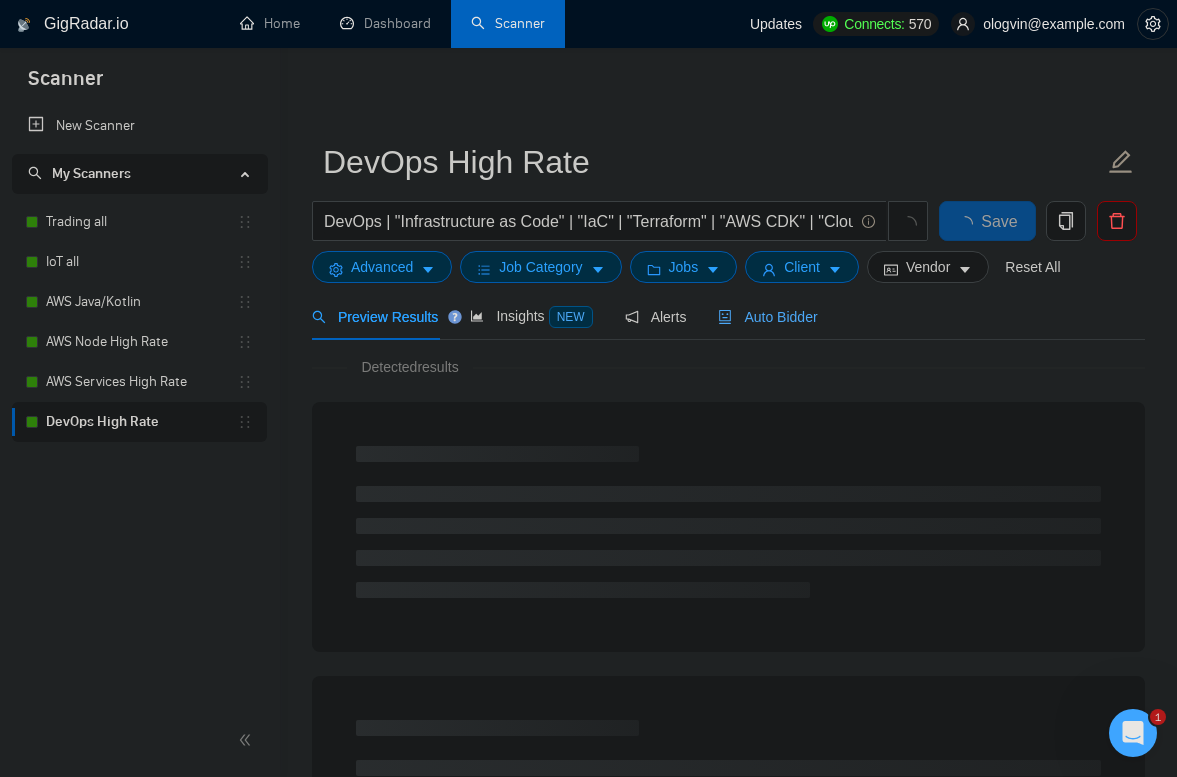 click on "Auto Bidder" at bounding box center [767, 317] 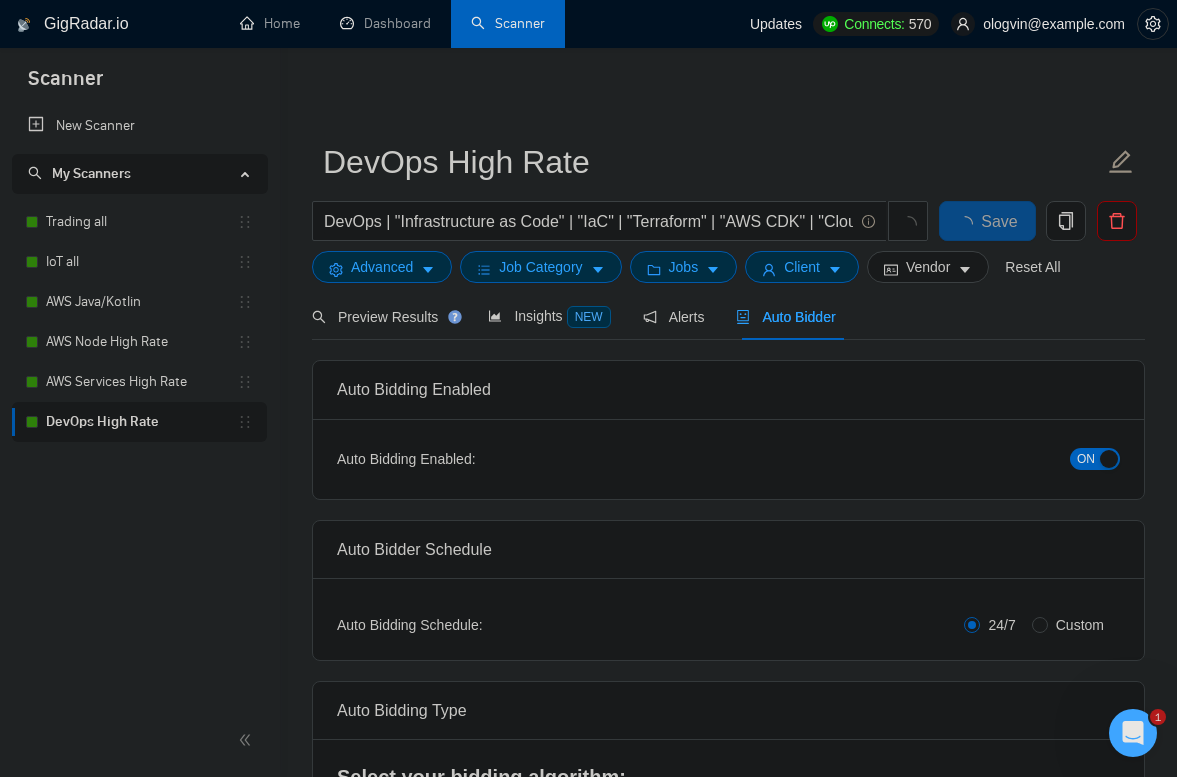 click at bounding box center (1109, 459) 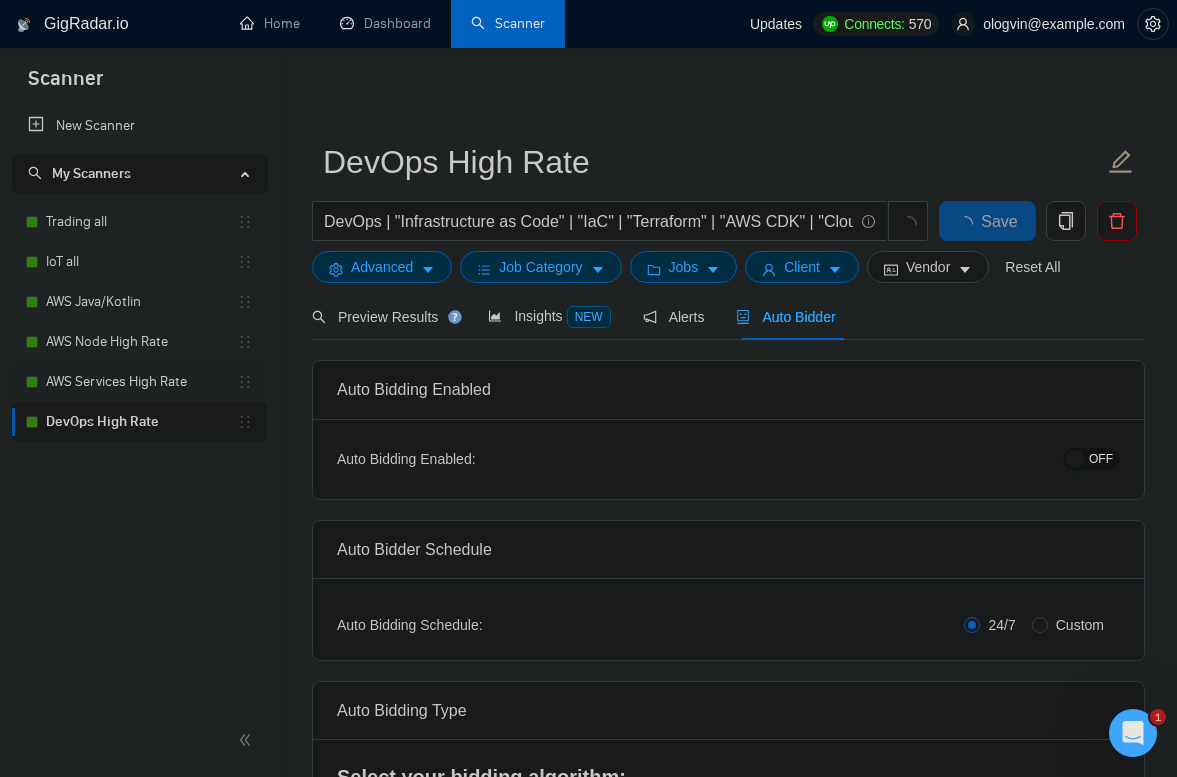 click on "AWS Services High Rate" at bounding box center (141, 382) 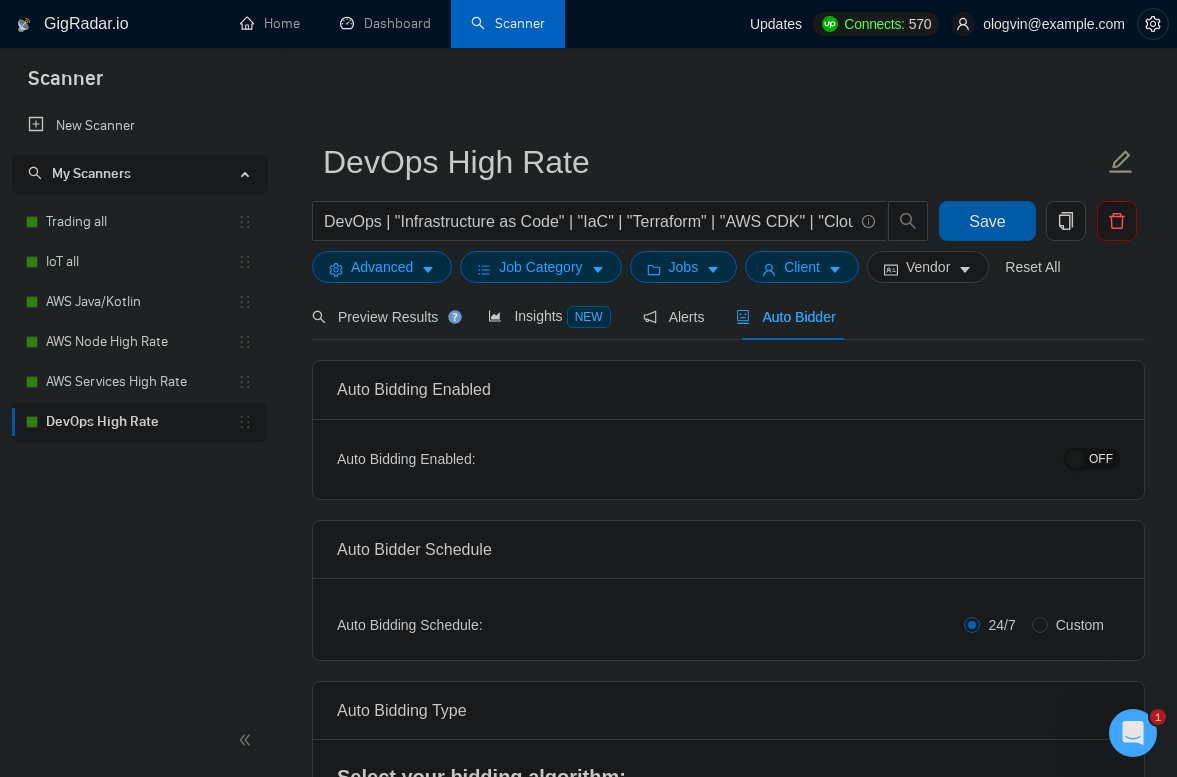 click on "Save" at bounding box center (987, 221) 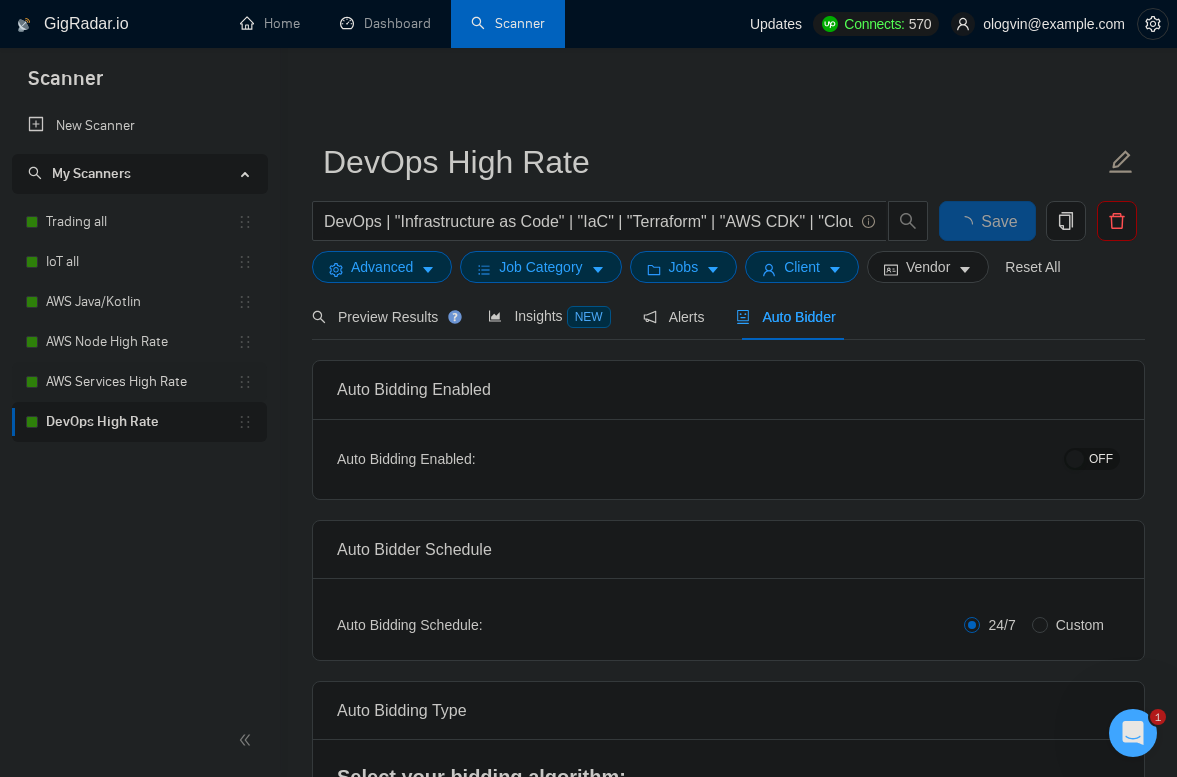 click on "AWS Services High Rate" at bounding box center [141, 382] 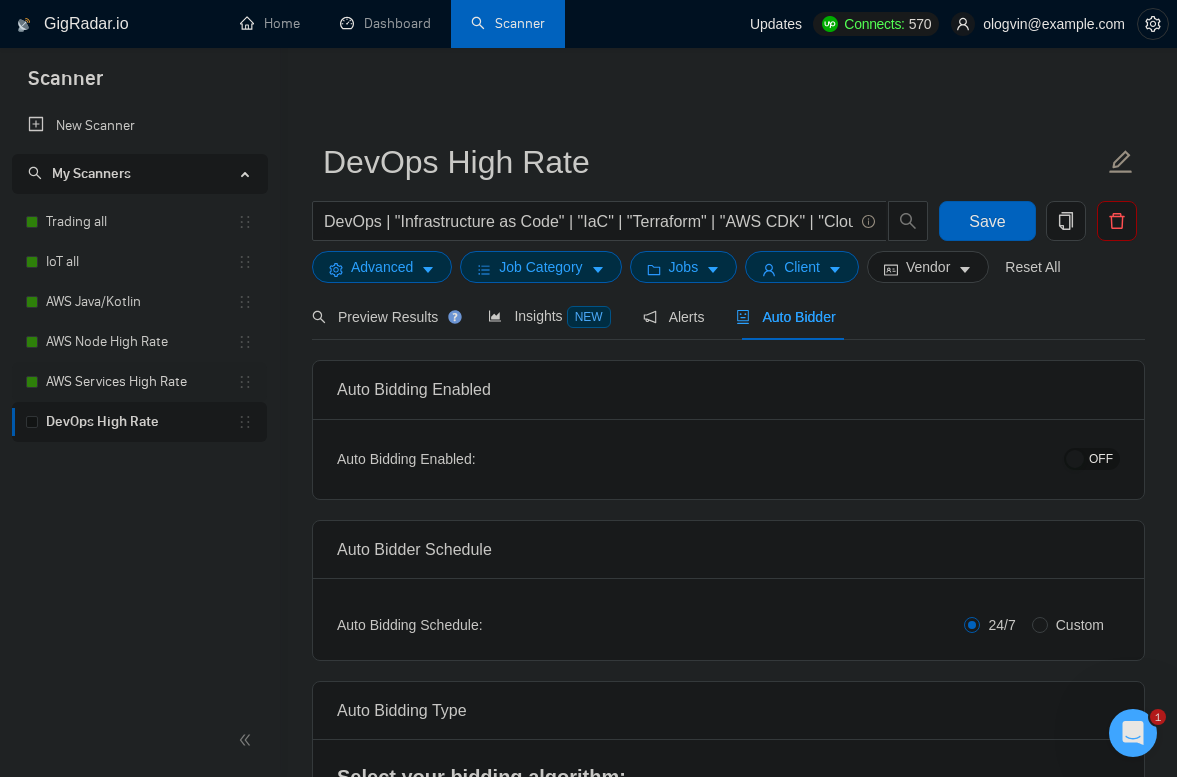 click on "AWS Services High Rate" at bounding box center [141, 382] 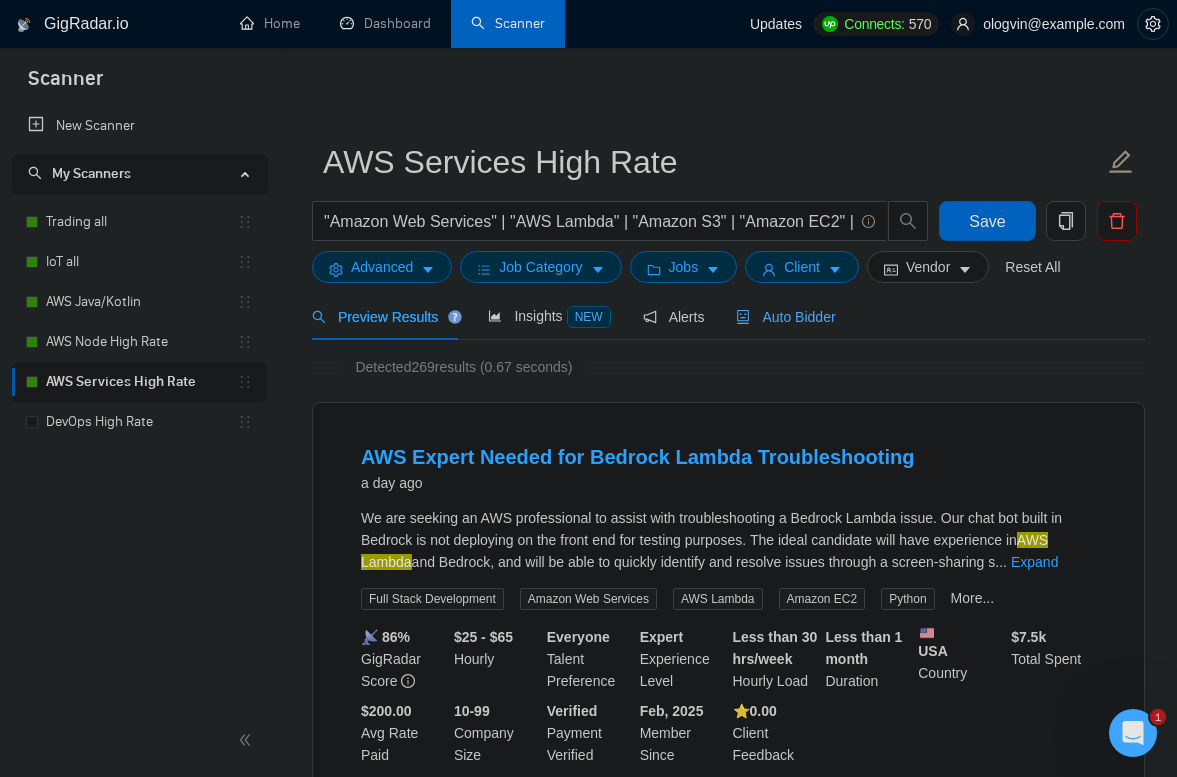 drag, startPoint x: 821, startPoint y: 322, endPoint x: 821, endPoint y: 339, distance: 17 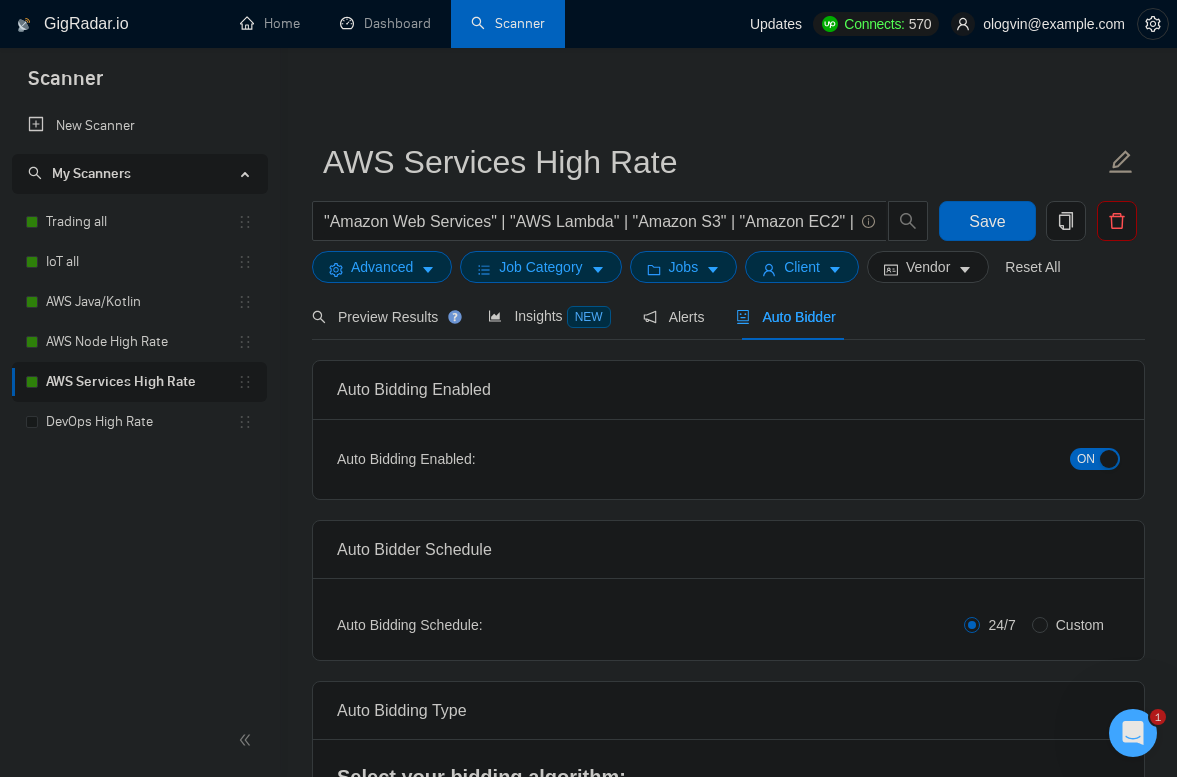 click on "ON" at bounding box center [1086, 459] 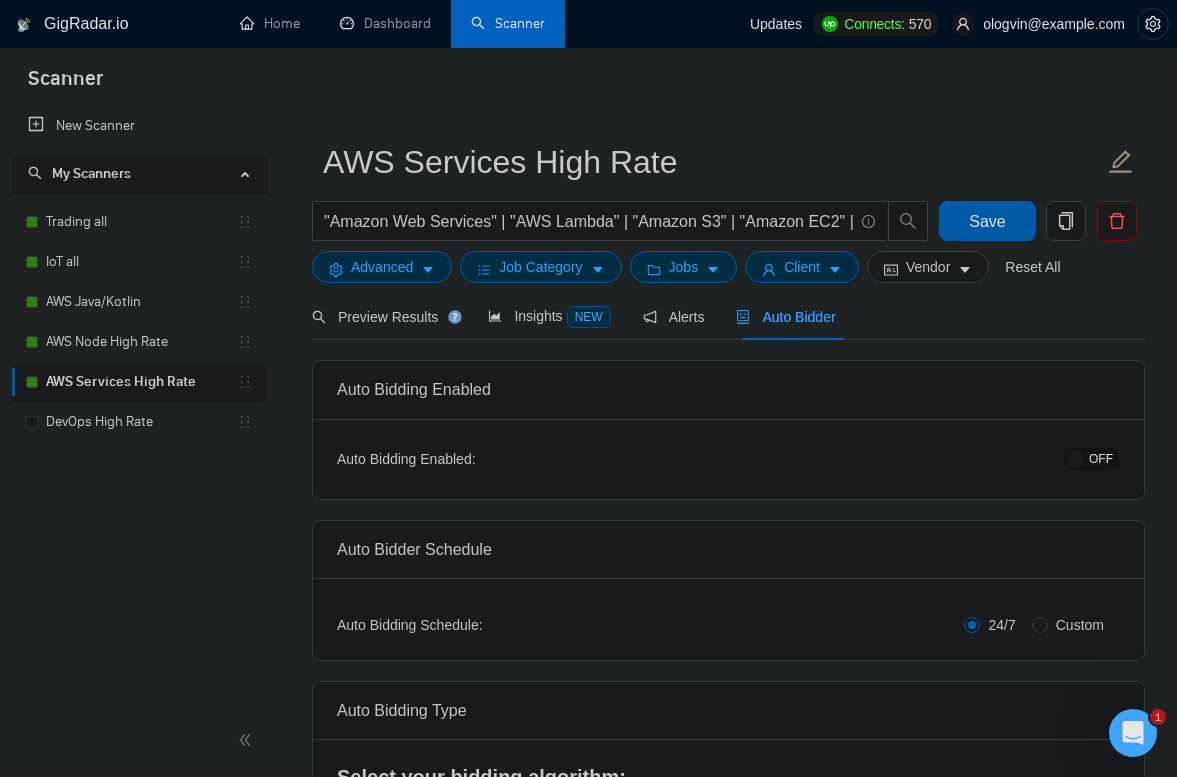 click on "Save" at bounding box center [987, 221] 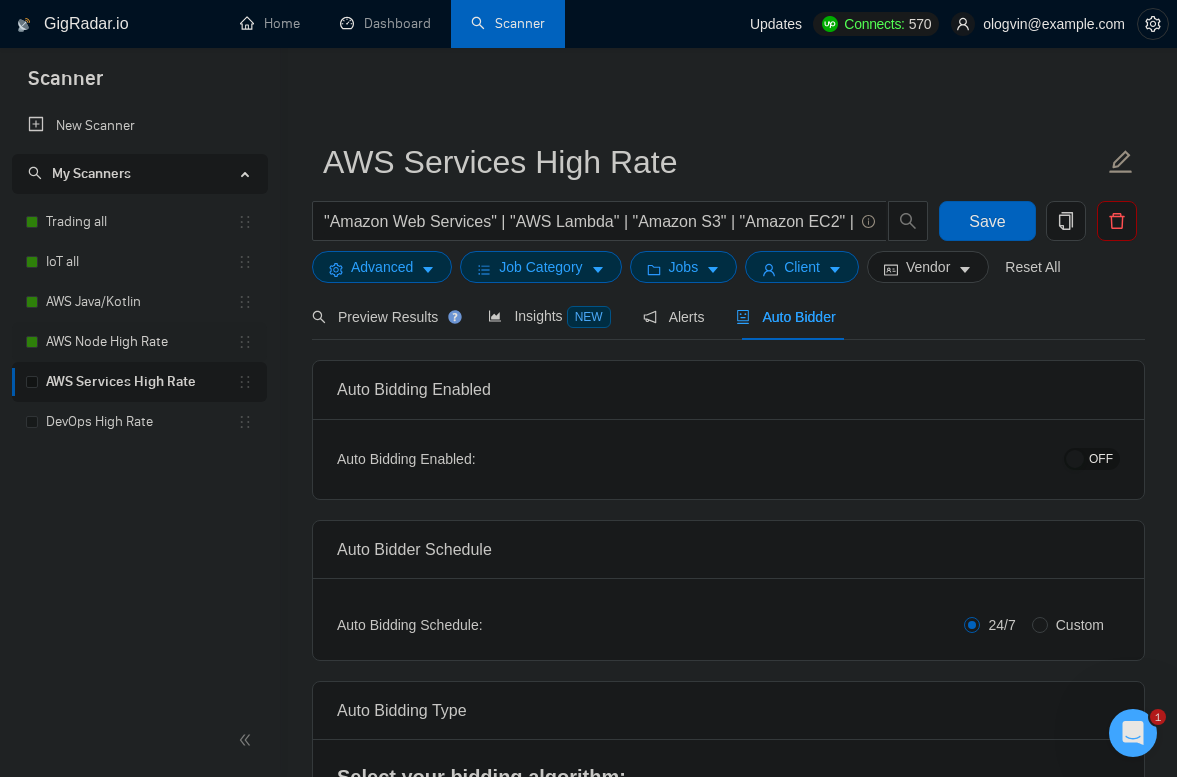 click on "AWS Node High Rate" at bounding box center [141, 342] 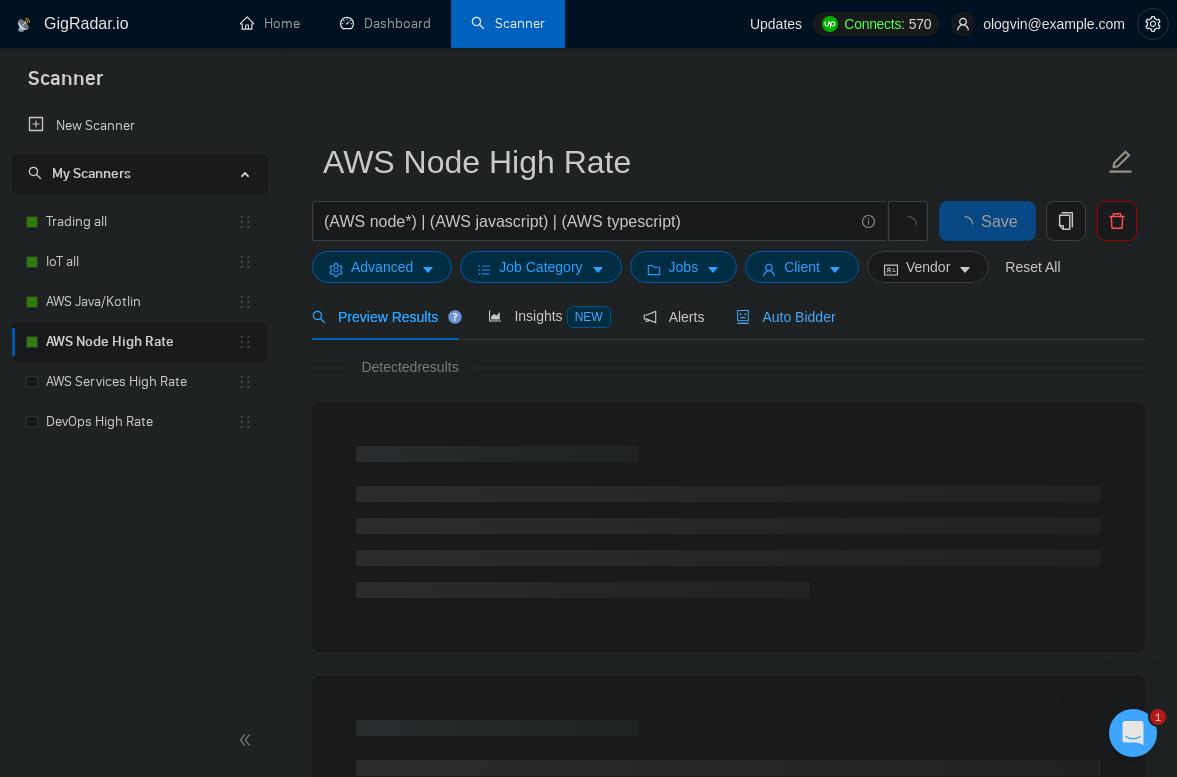 click on "Auto Bidder" at bounding box center (785, 317) 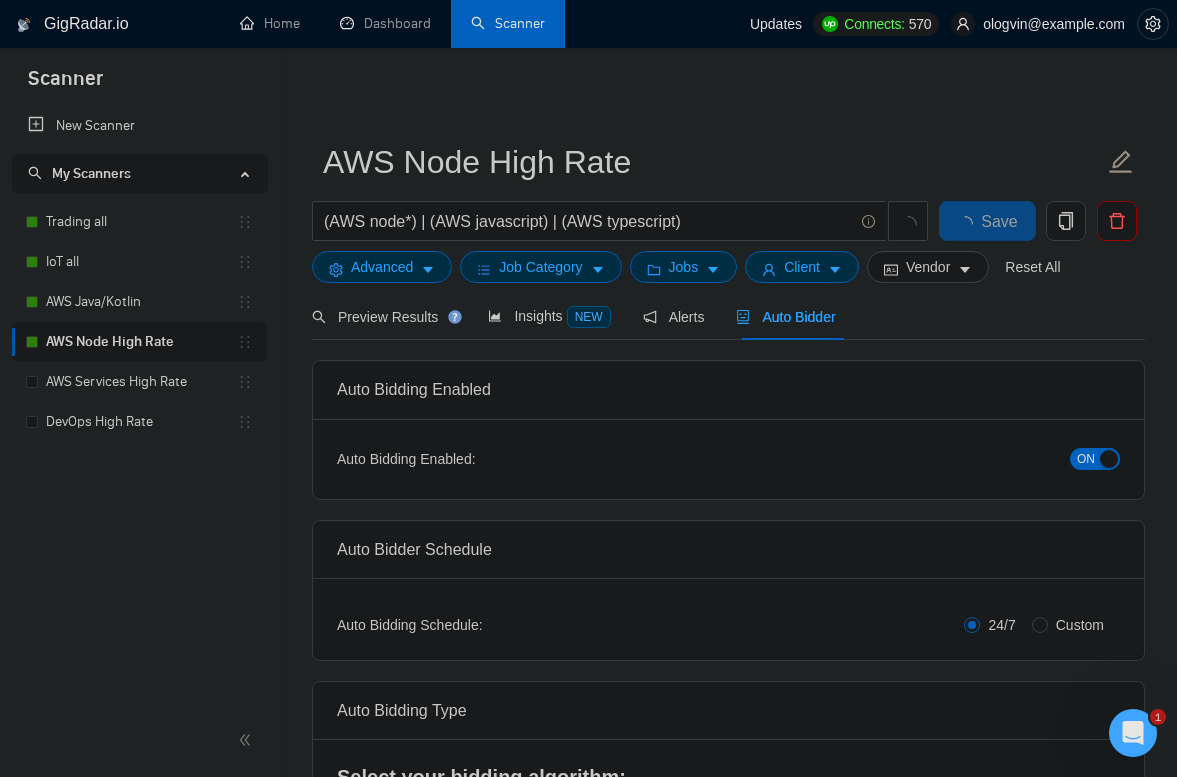 click on "ON" at bounding box center (1086, 459) 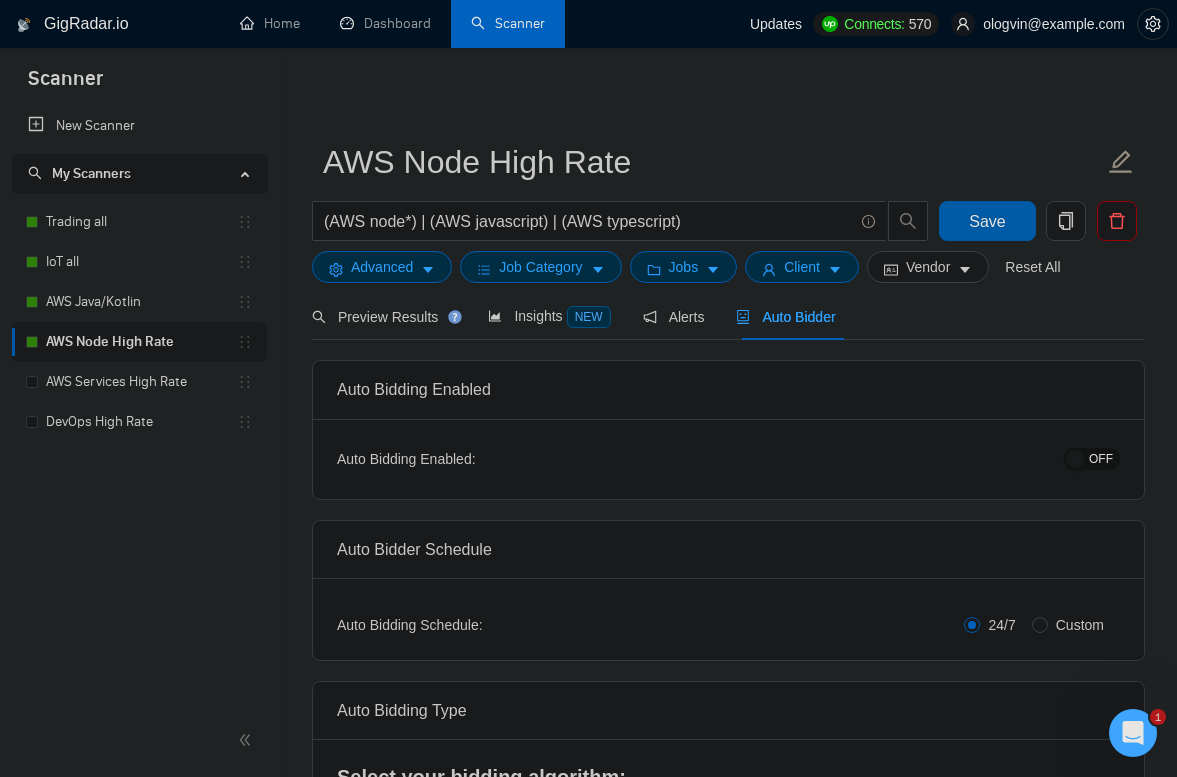 click on "Save" at bounding box center (987, 221) 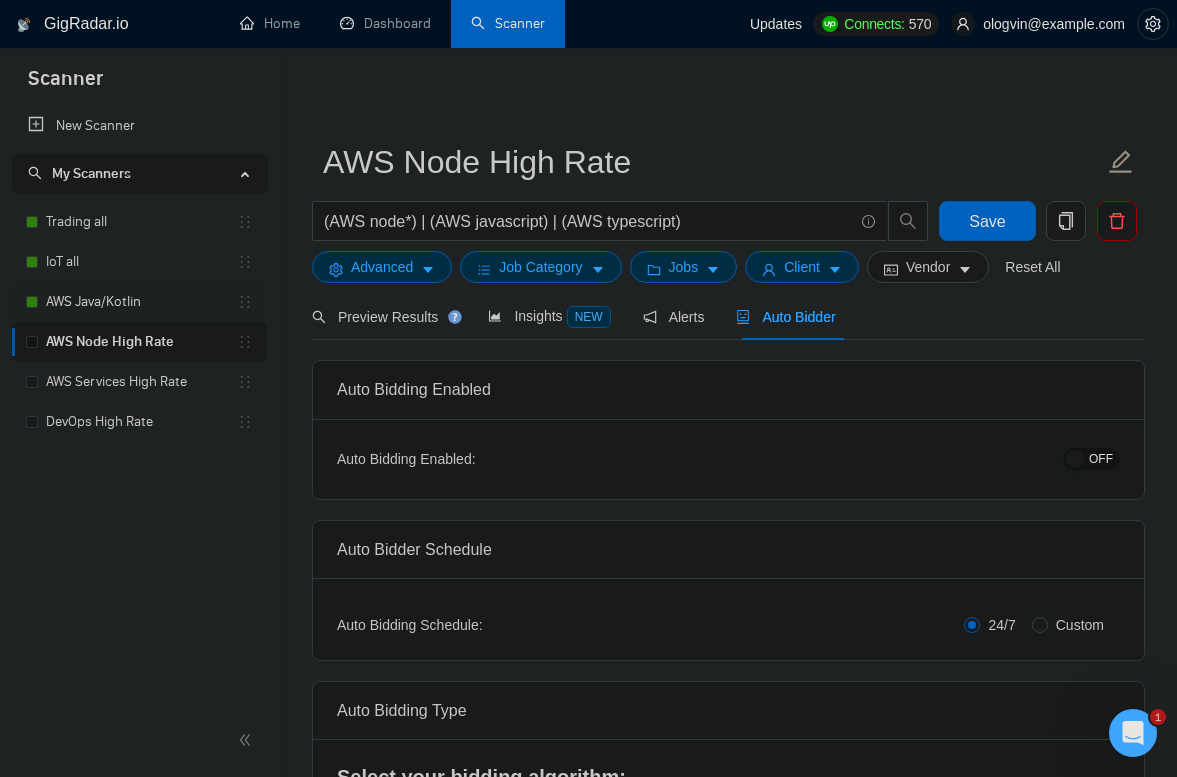 click on "AWS Java/Kotlin" at bounding box center (141, 302) 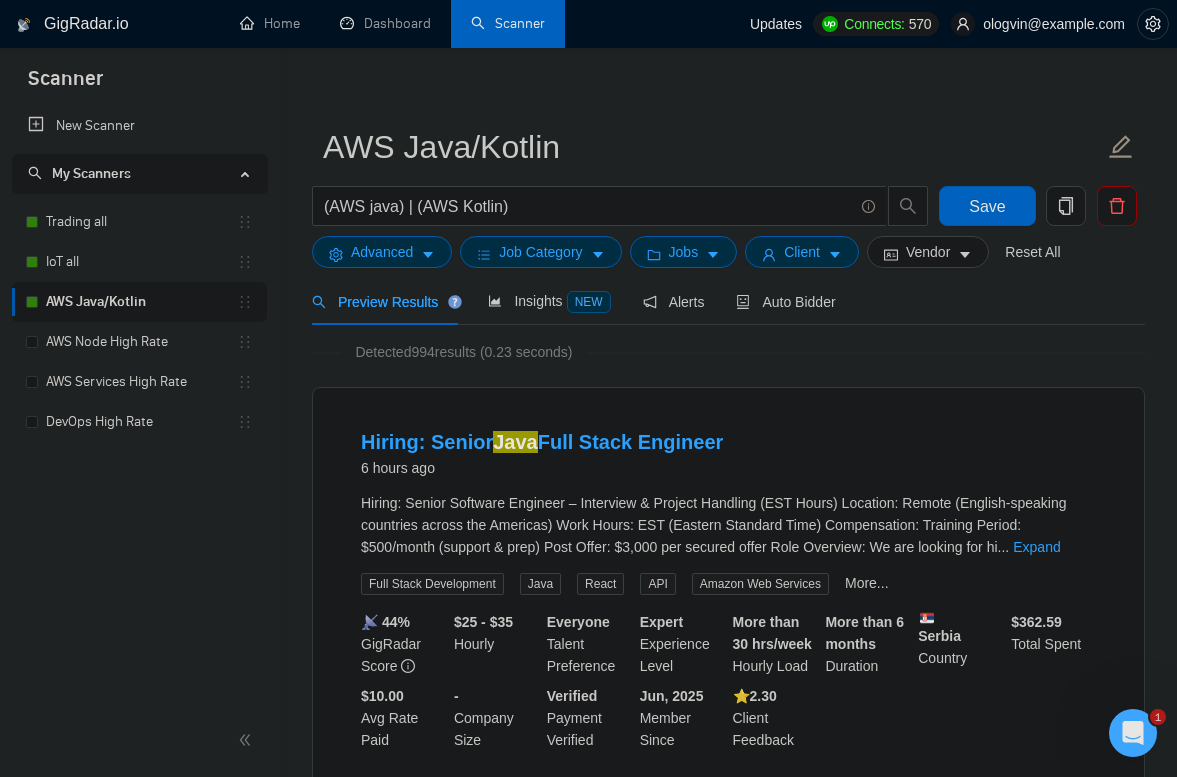 scroll, scrollTop: 0, scrollLeft: 0, axis: both 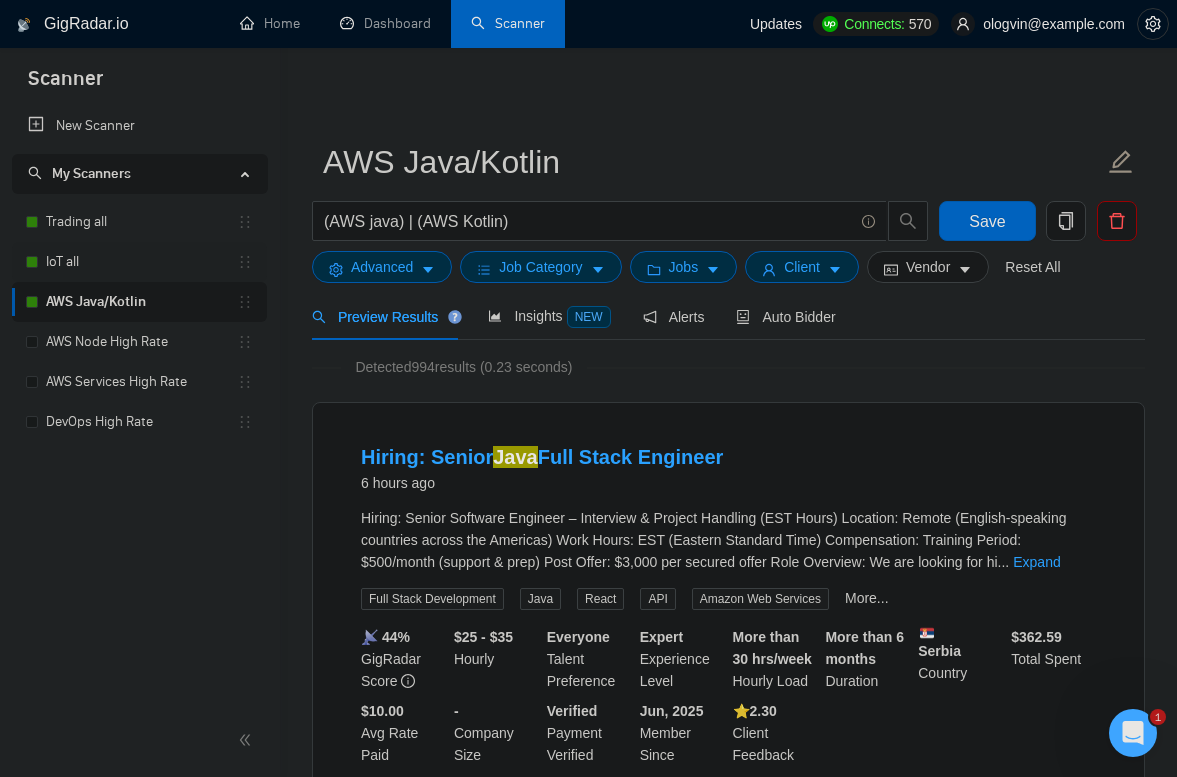 click on "IoT all" at bounding box center [141, 262] 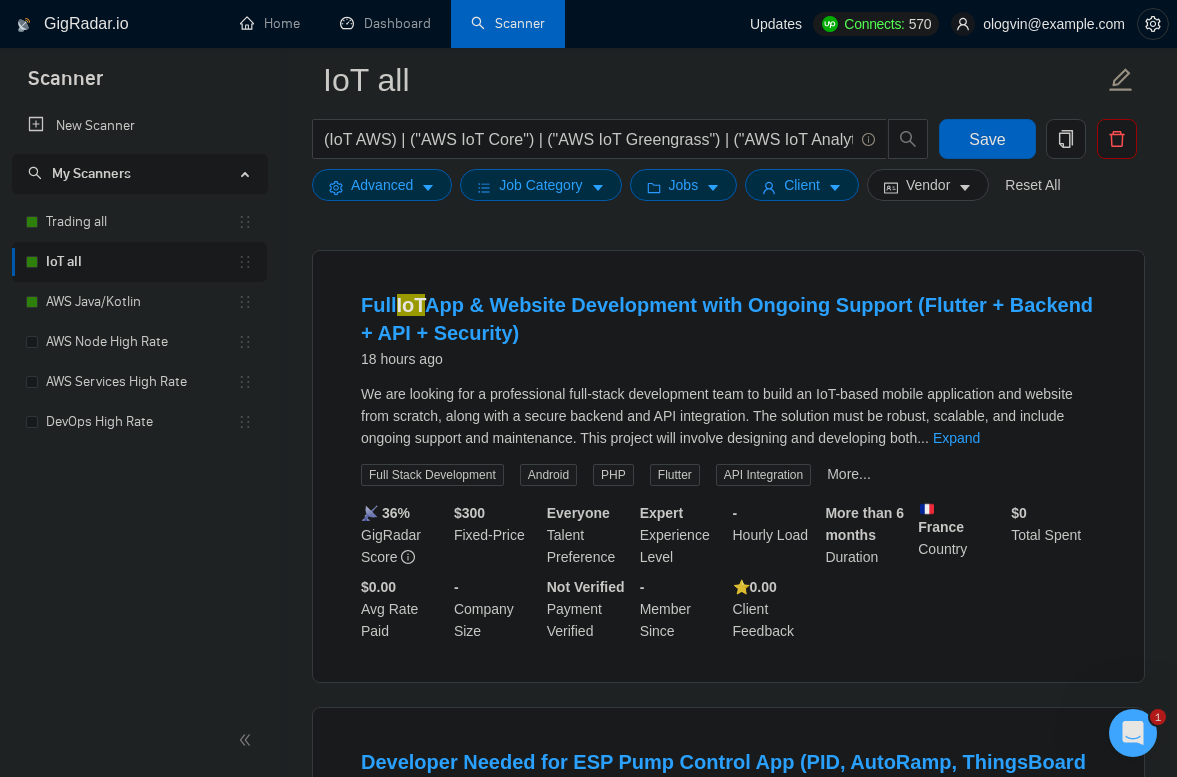 scroll, scrollTop: 177, scrollLeft: 0, axis: vertical 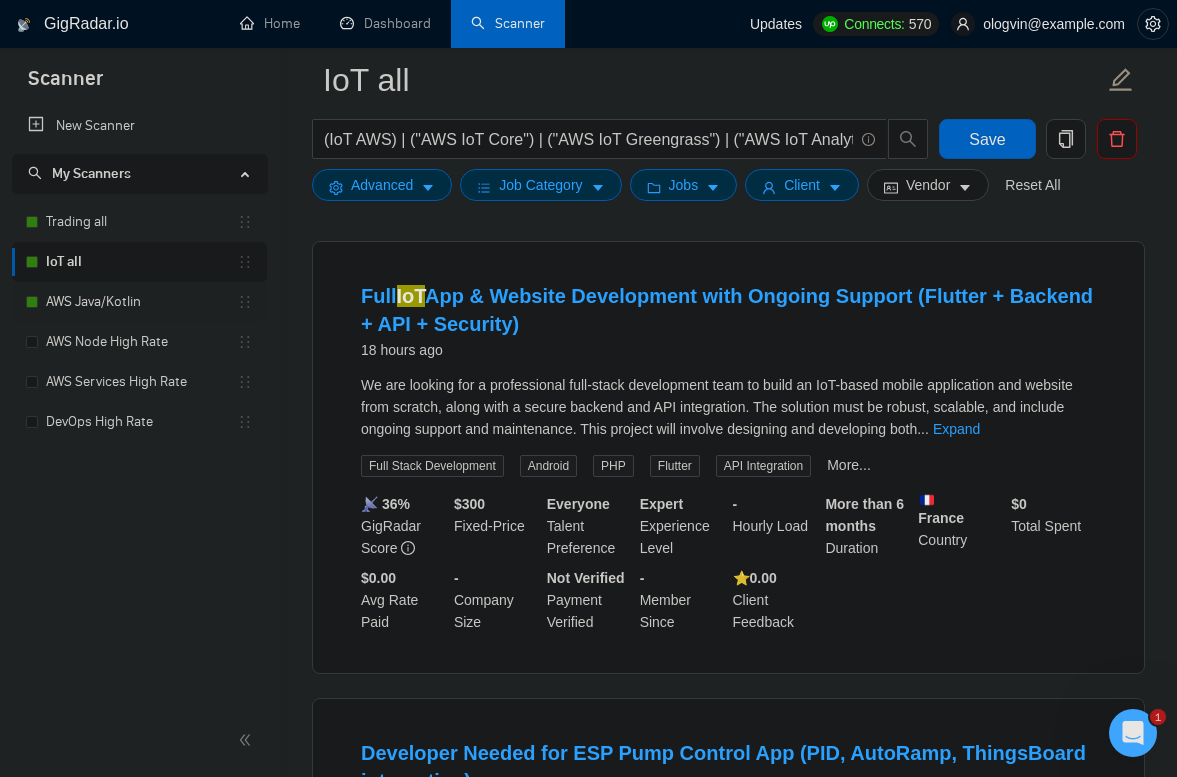 click on "AWS Java/Kotlin" at bounding box center [141, 302] 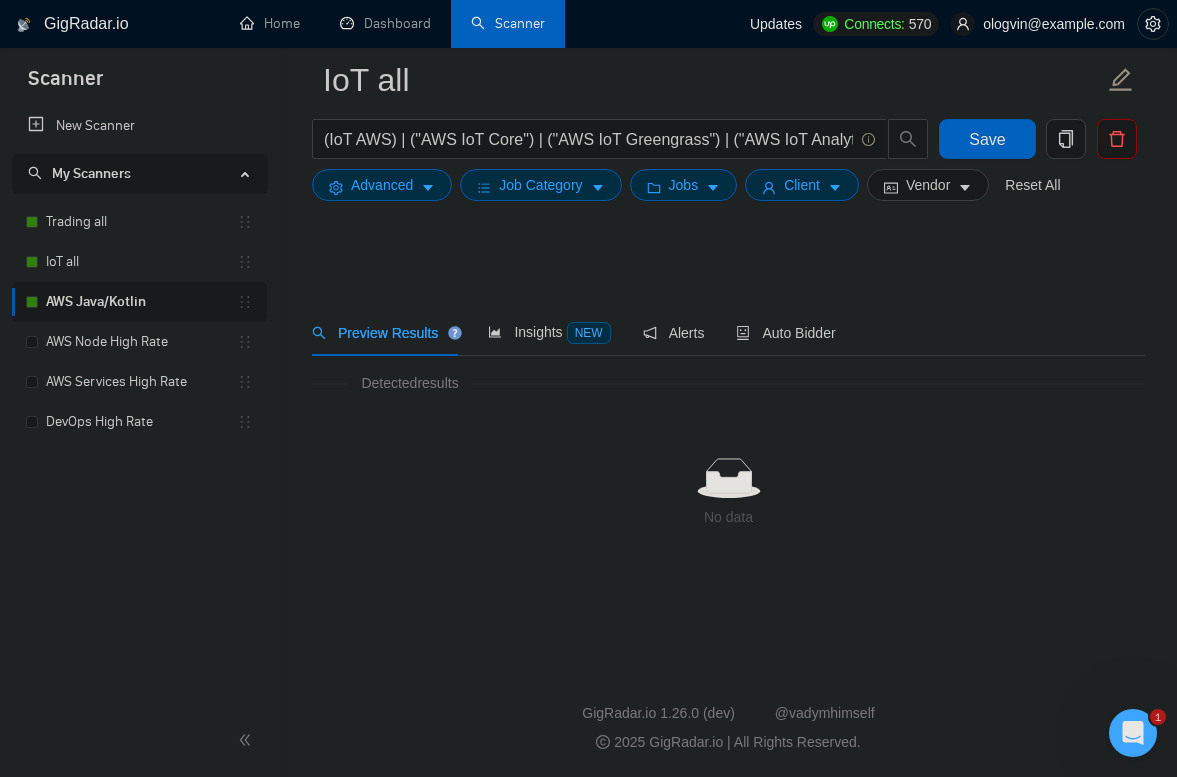 scroll, scrollTop: 0, scrollLeft: 0, axis: both 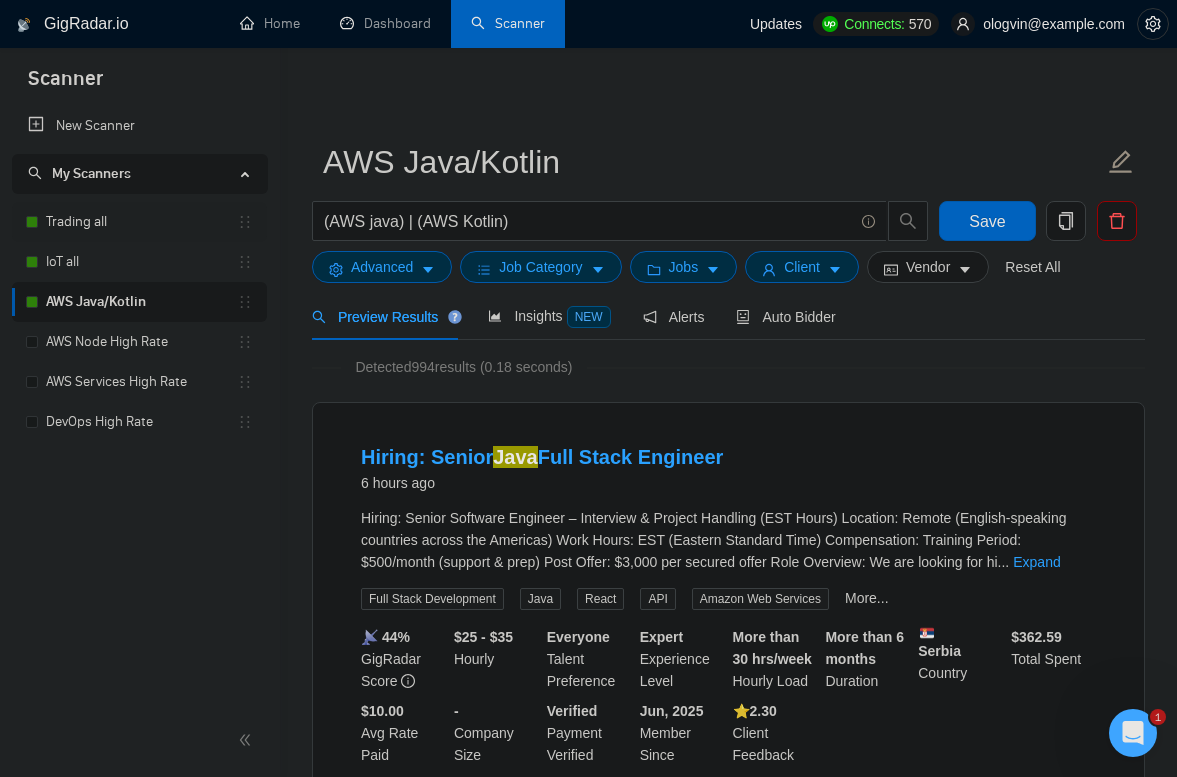 click on "Trading all" at bounding box center [141, 222] 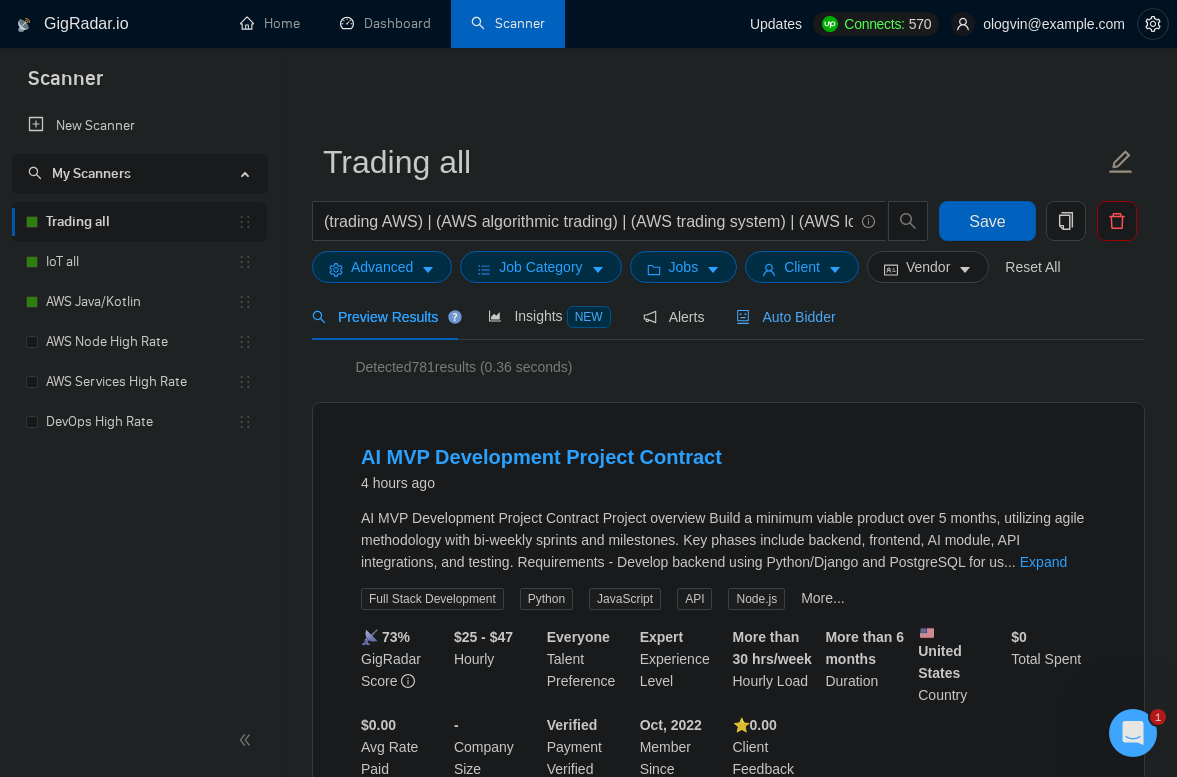 click on "Auto Bidder" at bounding box center [785, 317] 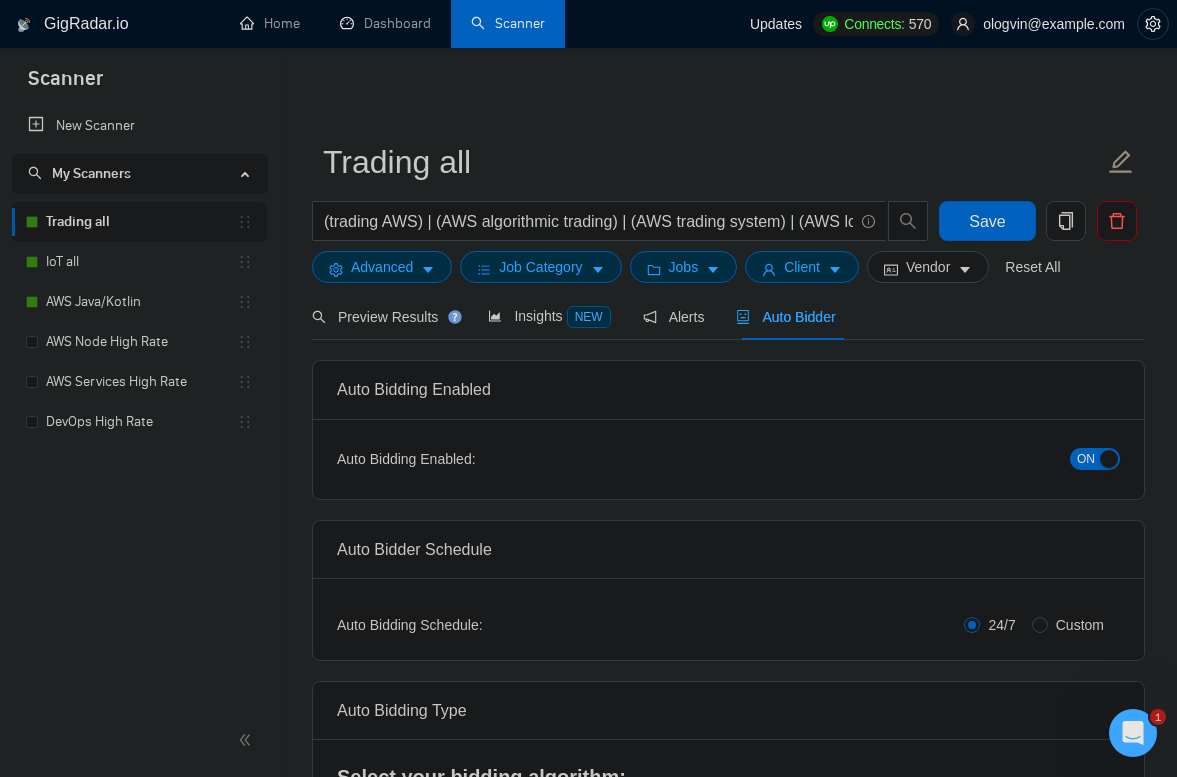 click on "ON" at bounding box center (1086, 459) 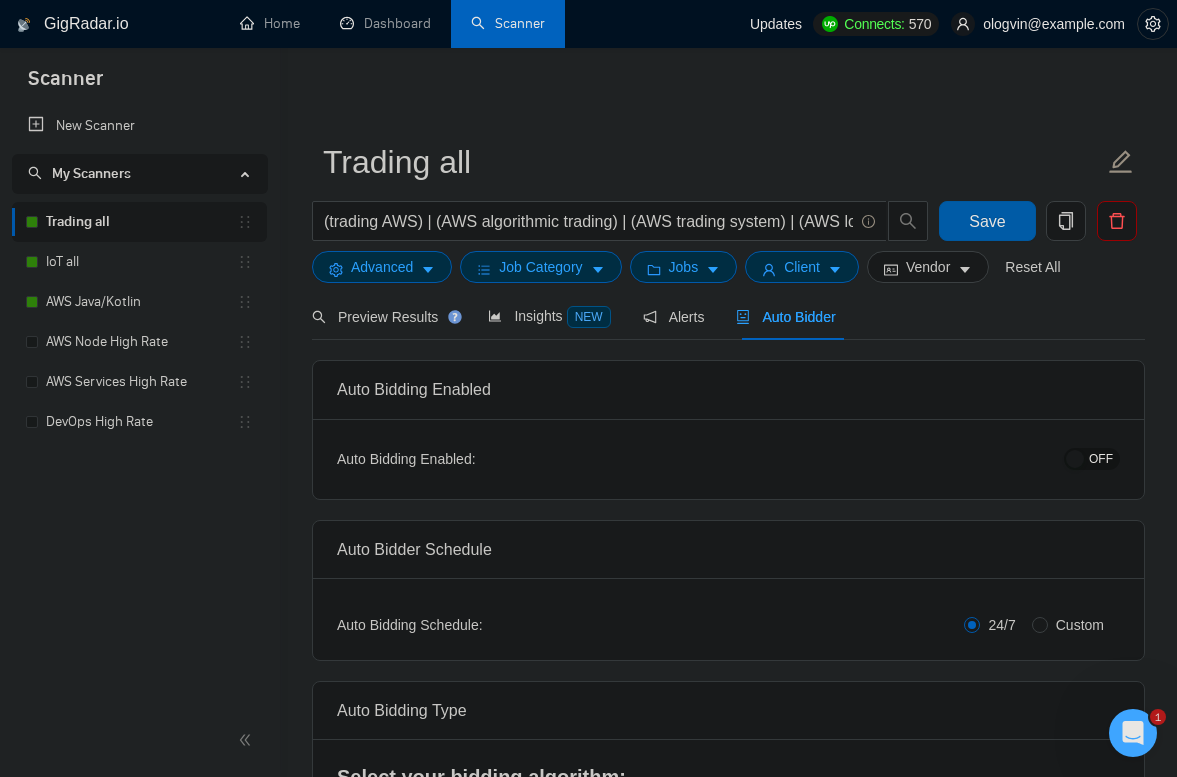 click on "Save" at bounding box center [987, 221] 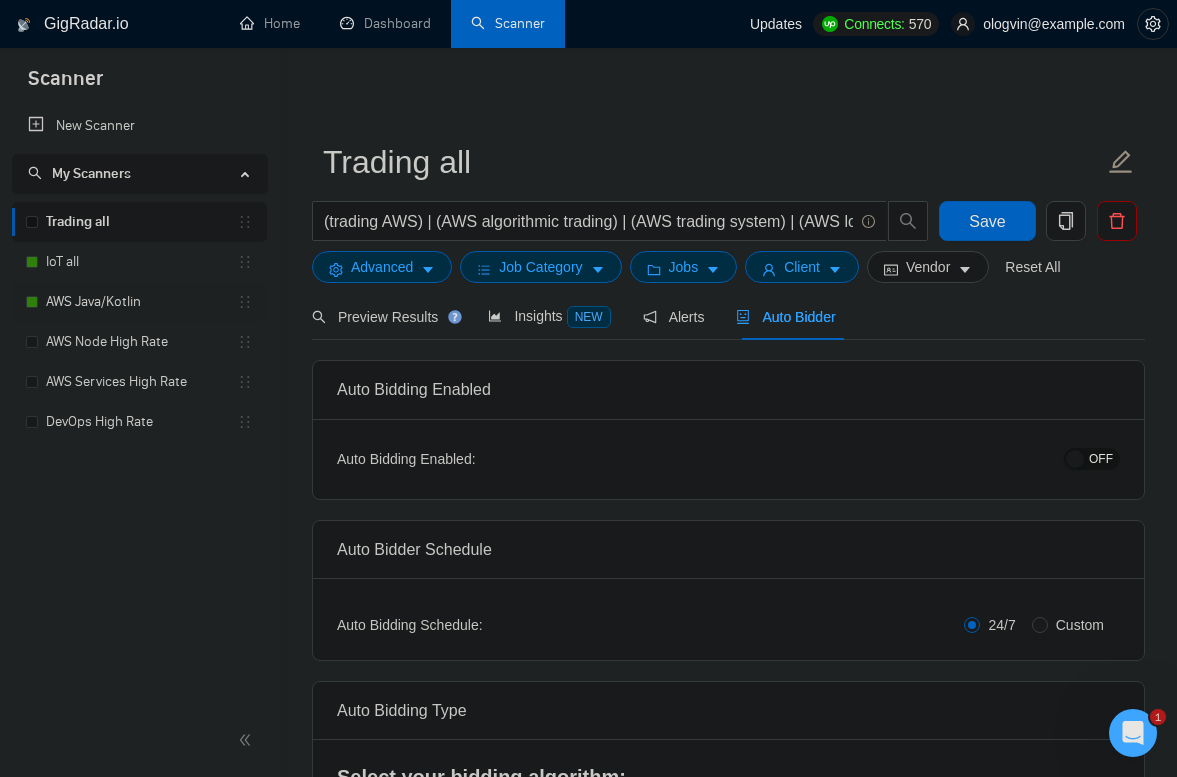 click on "AWS Java/Kotlin" at bounding box center [141, 302] 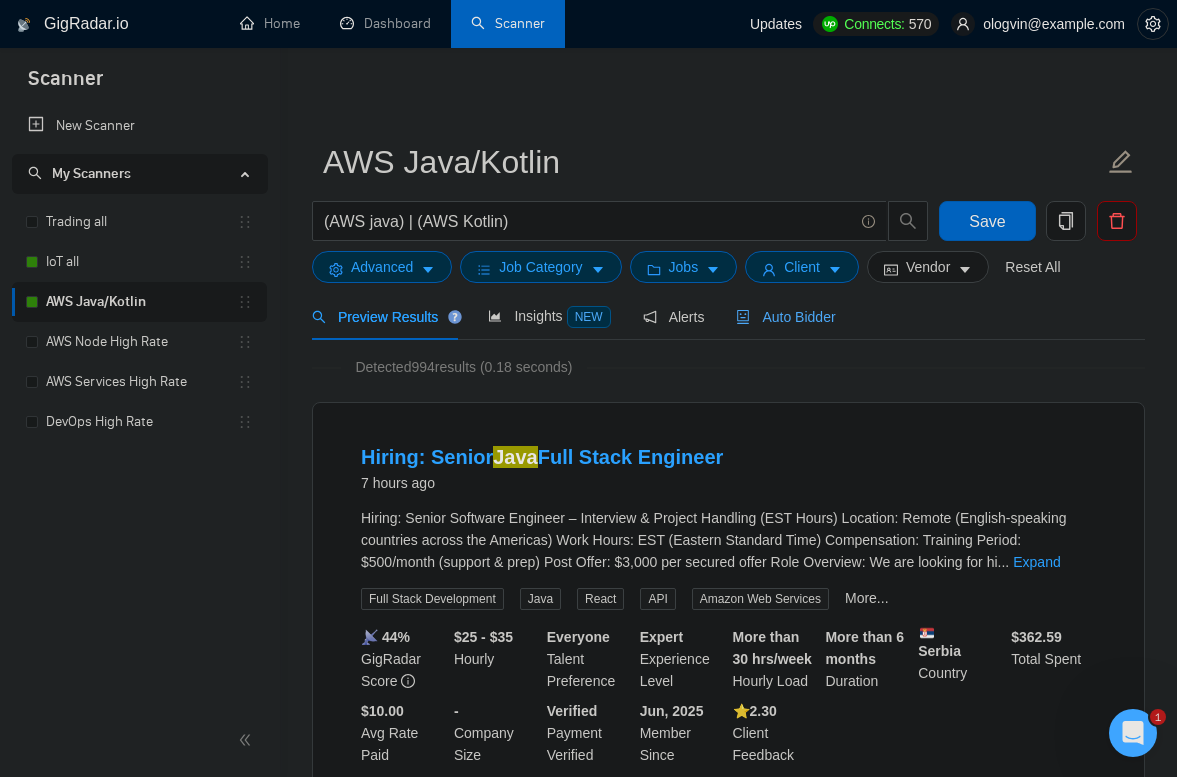 click on "Auto Bidder" at bounding box center (785, 317) 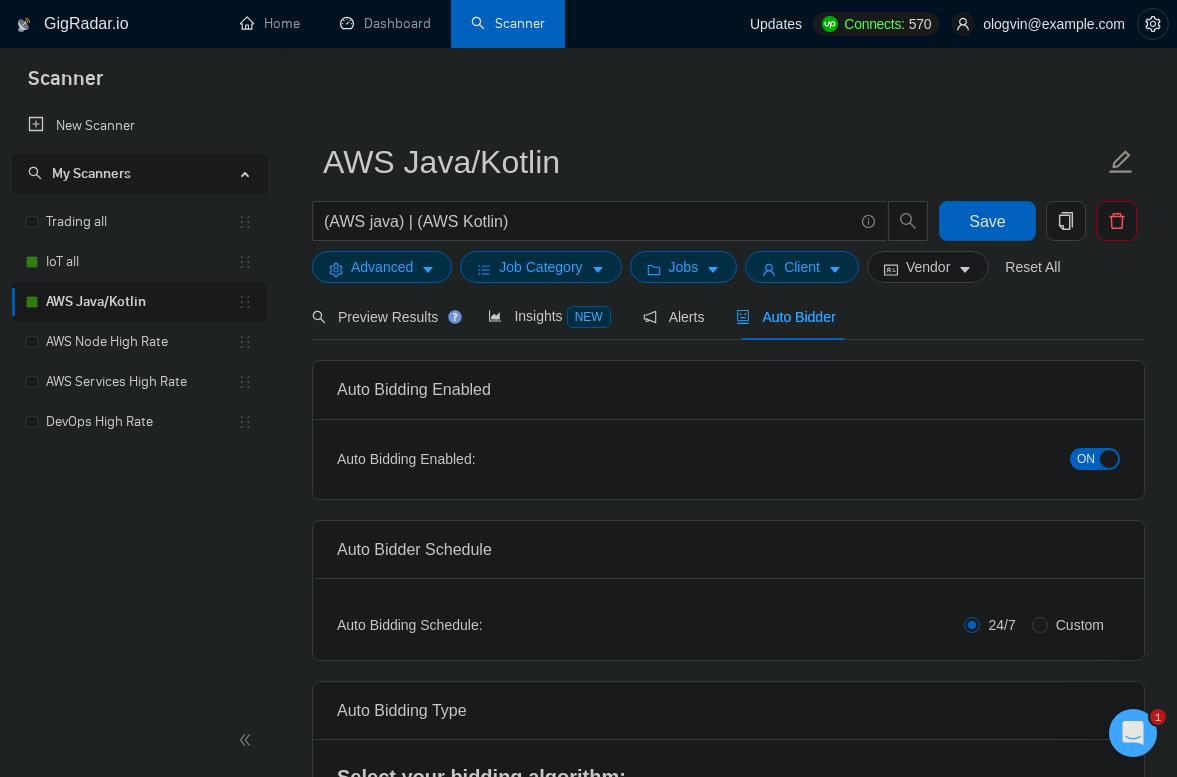 click on "ON" at bounding box center [1086, 459] 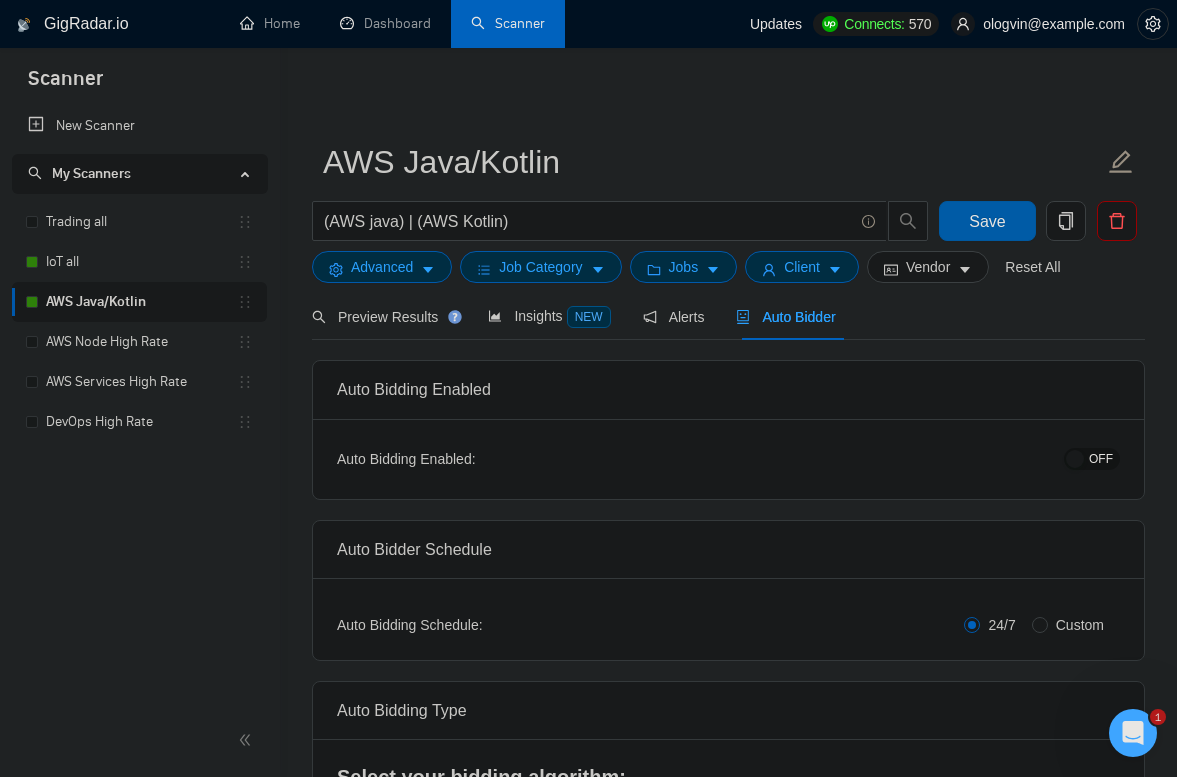 click on "Save" at bounding box center (987, 221) 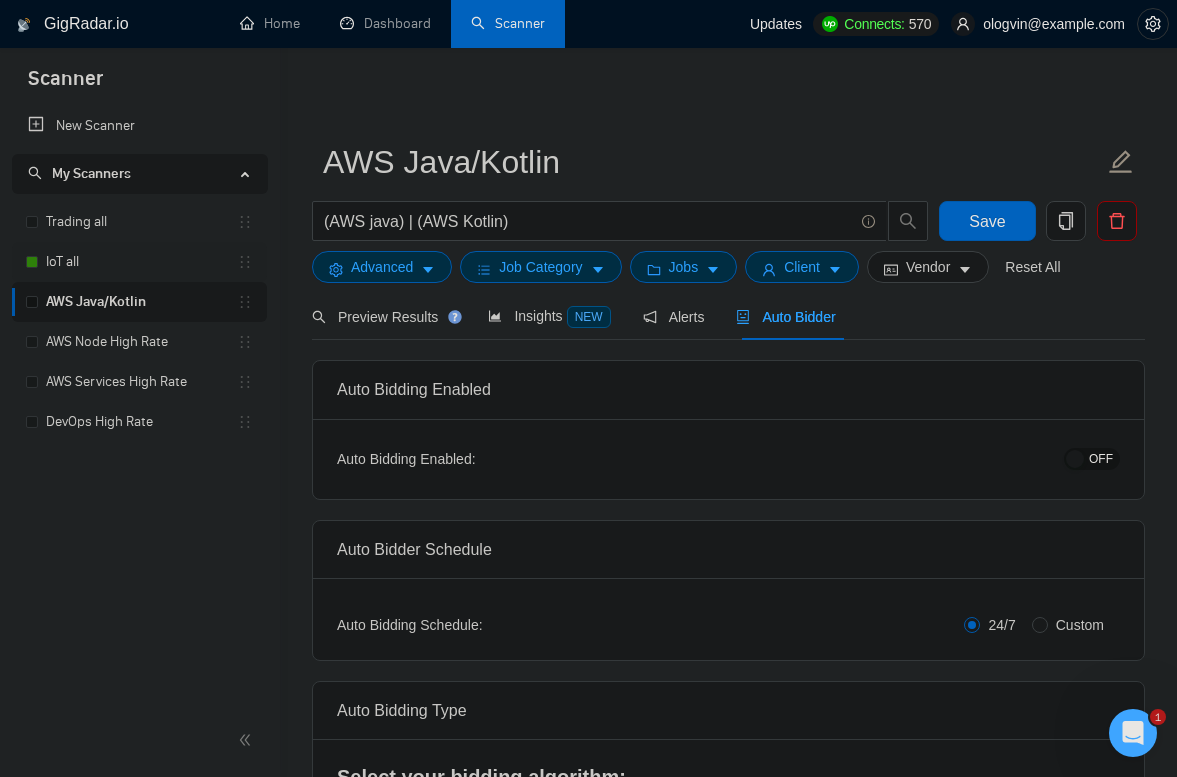 click on "IoT all" at bounding box center [141, 262] 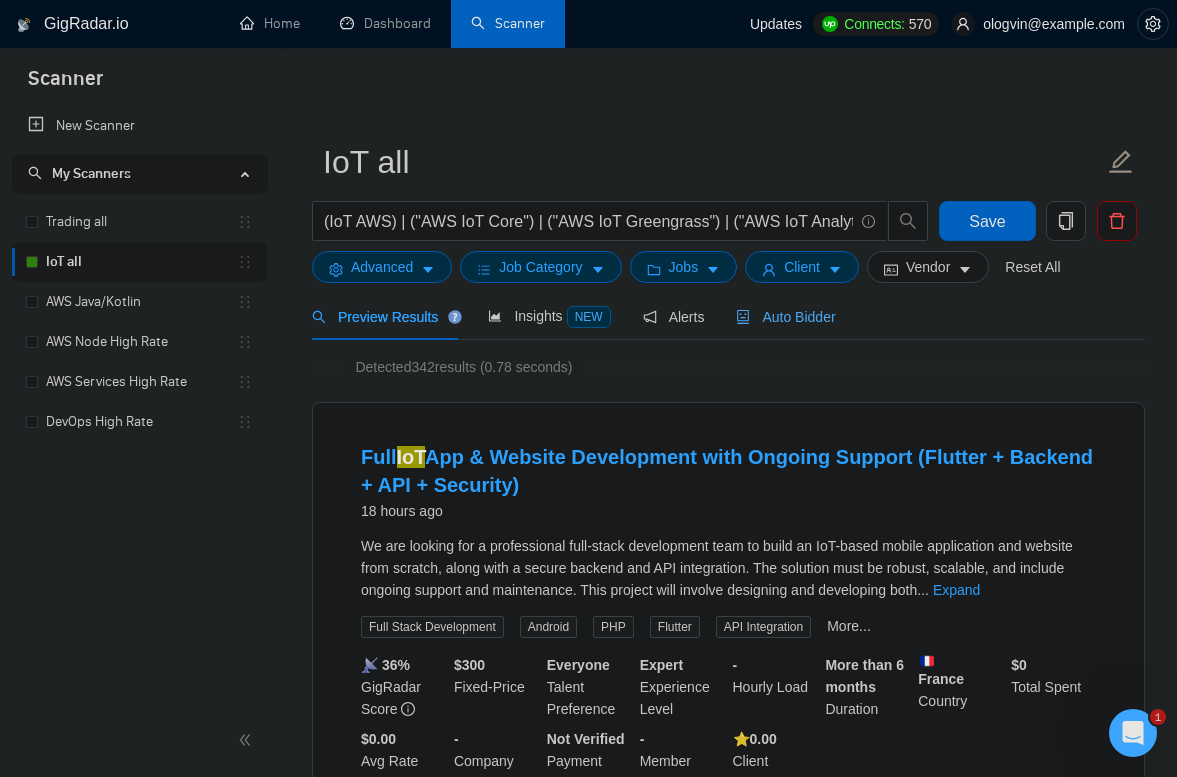 click on "Auto Bidder" at bounding box center (785, 317) 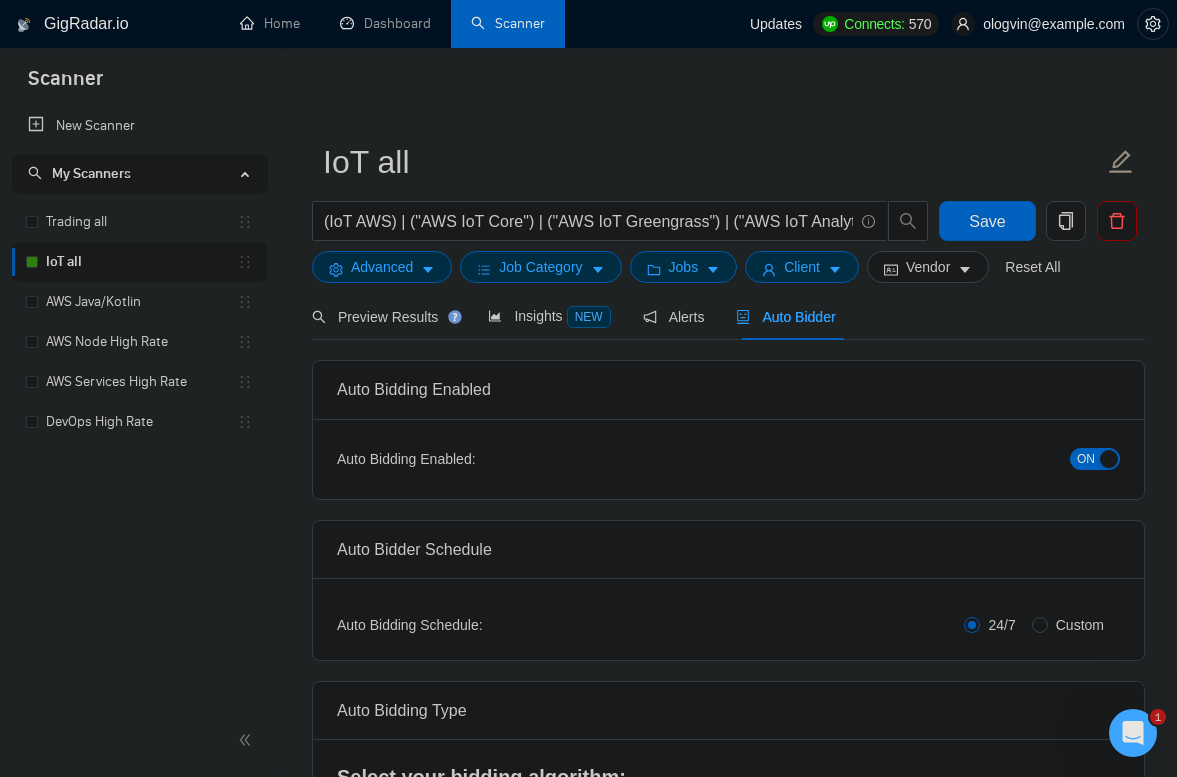 click at bounding box center [1109, 459] 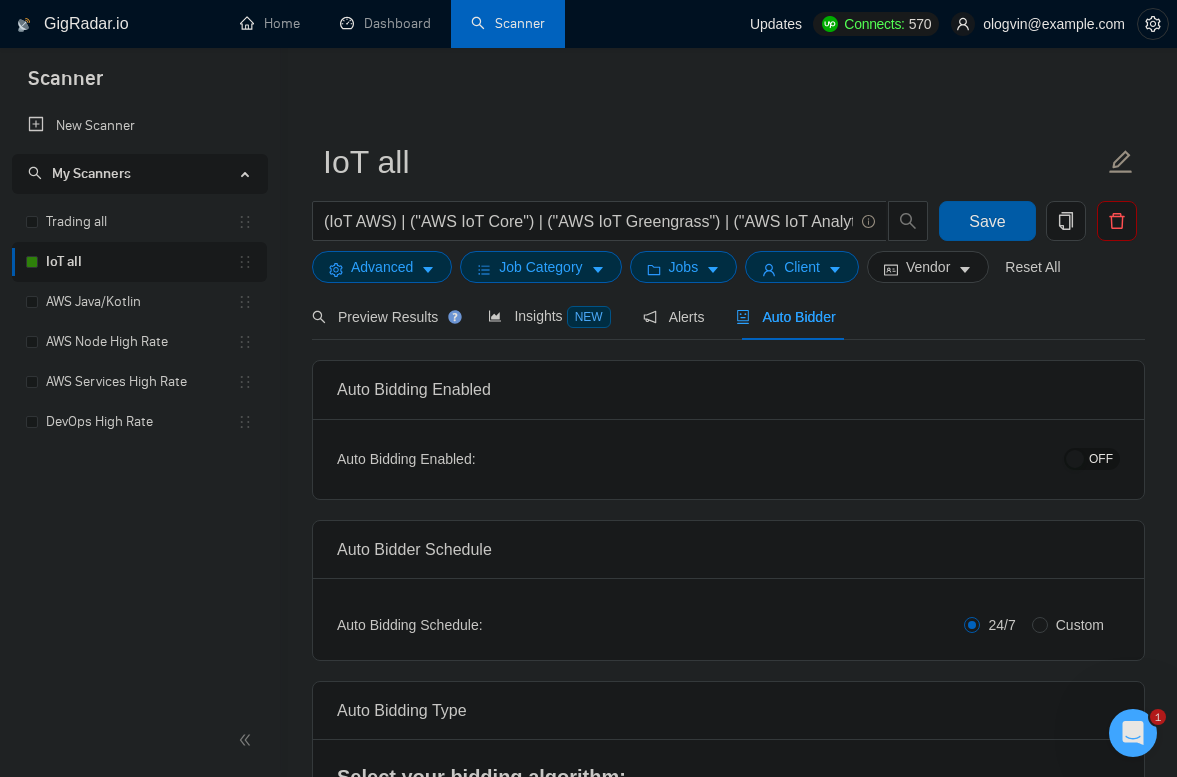 click on "Save" at bounding box center (987, 221) 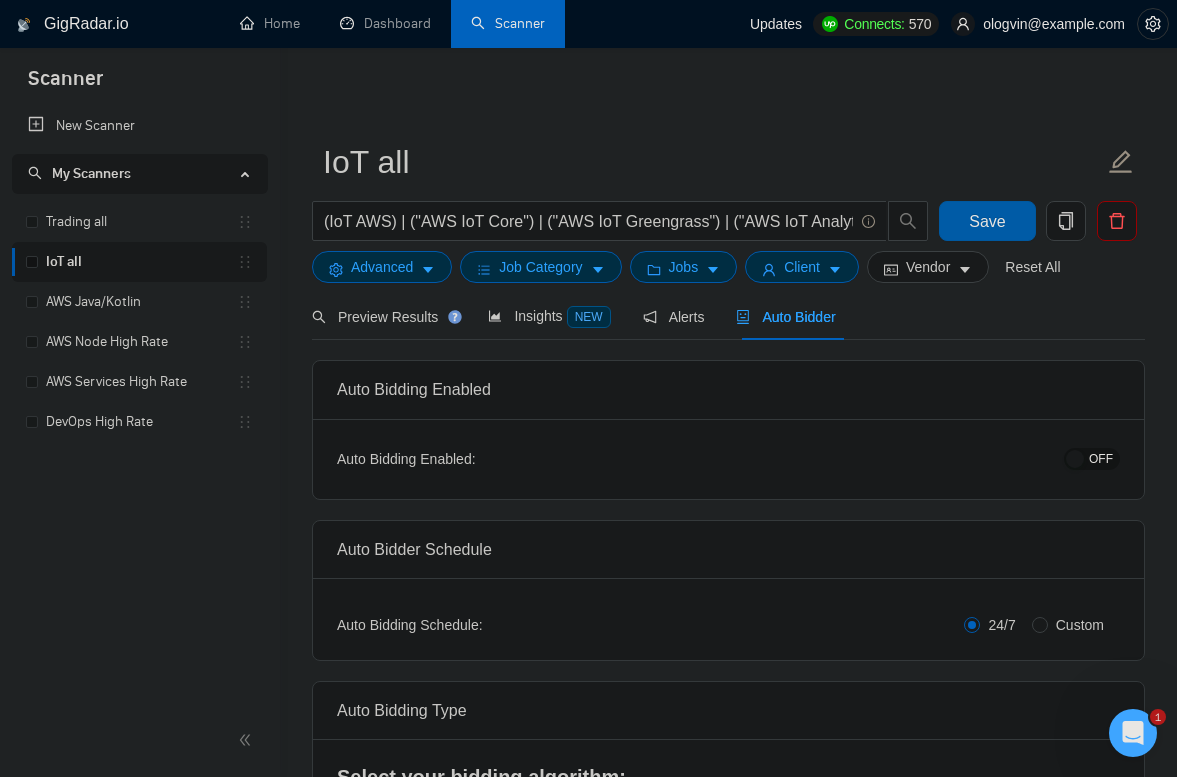 type 